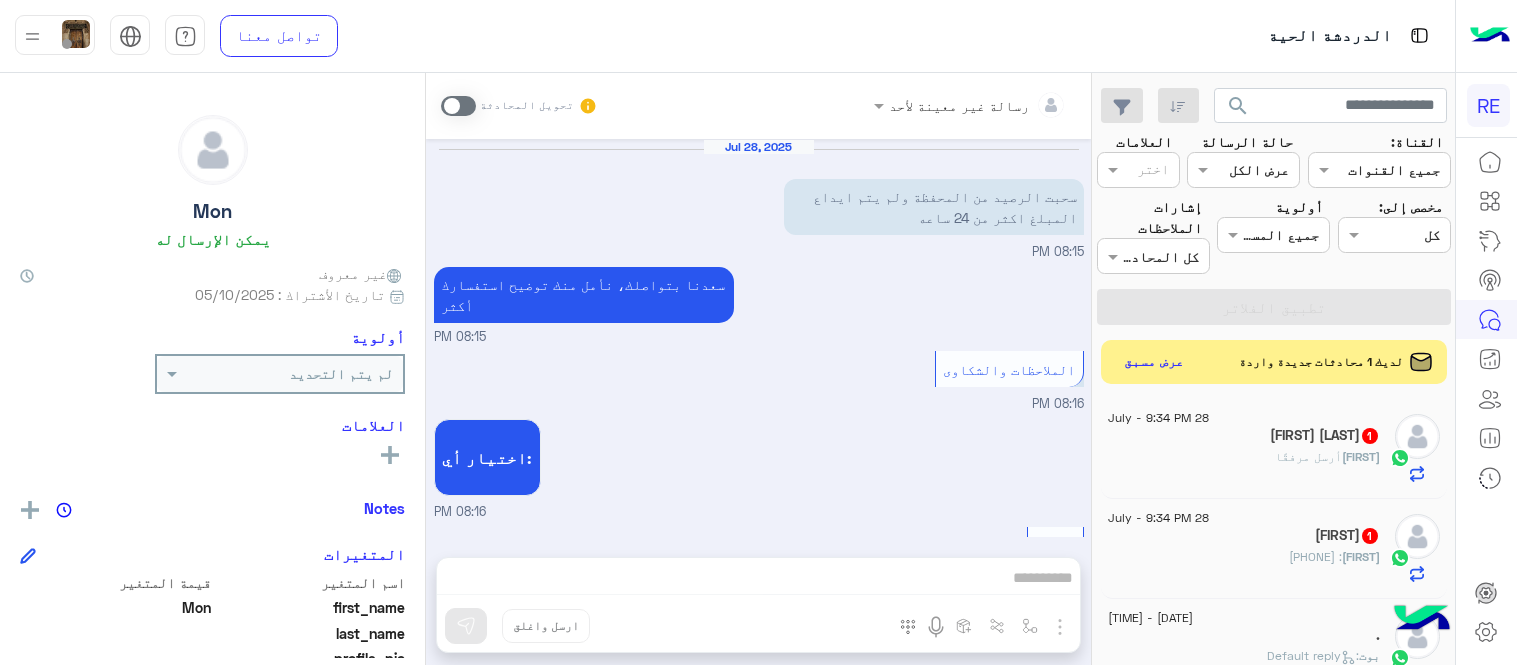 scroll, scrollTop: 0, scrollLeft: 0, axis: both 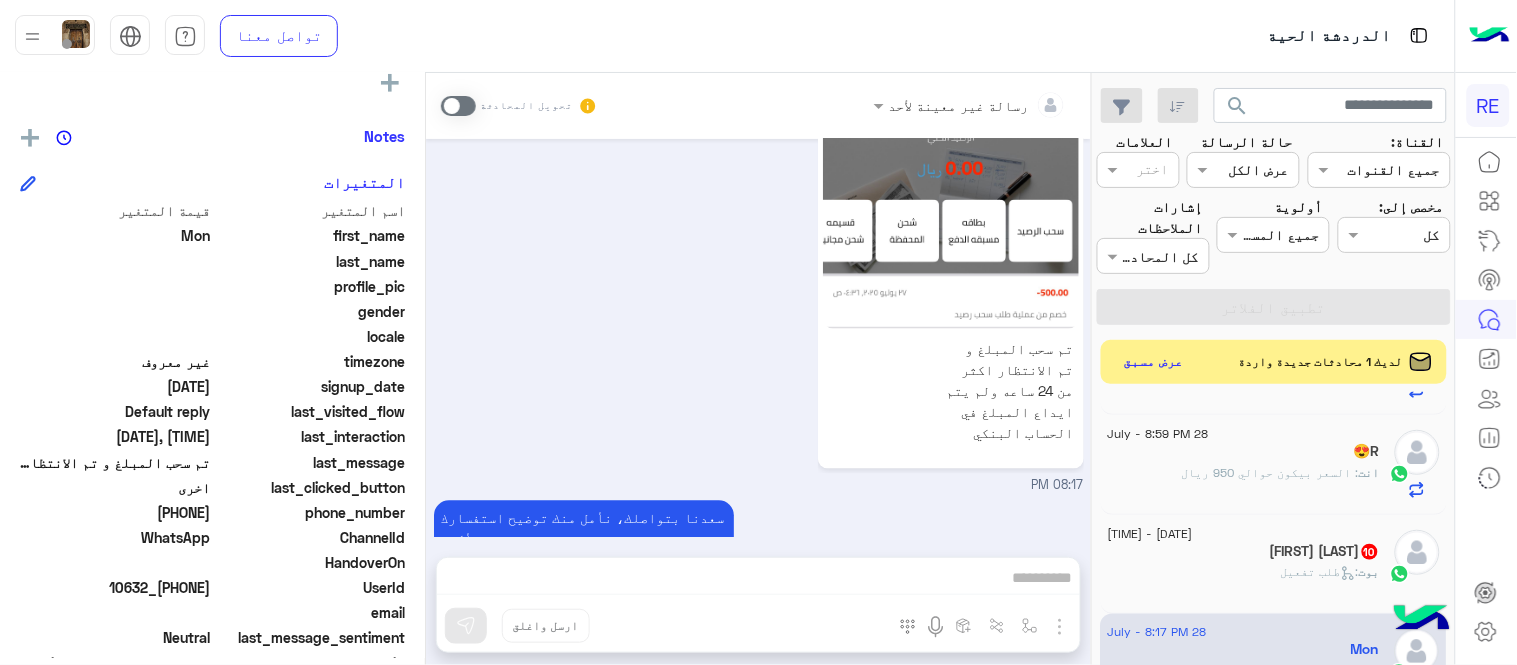 click at bounding box center (458, 106) 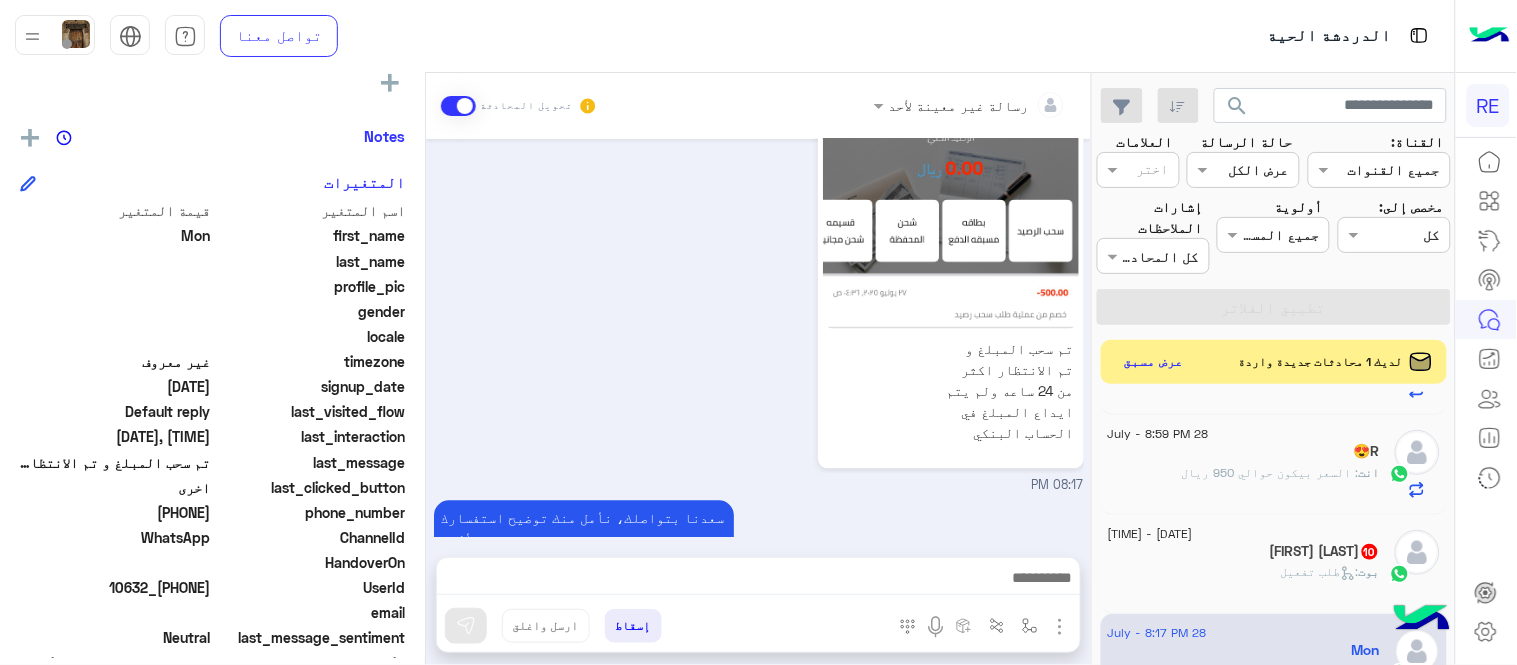 scroll, scrollTop: 1045, scrollLeft: 0, axis: vertical 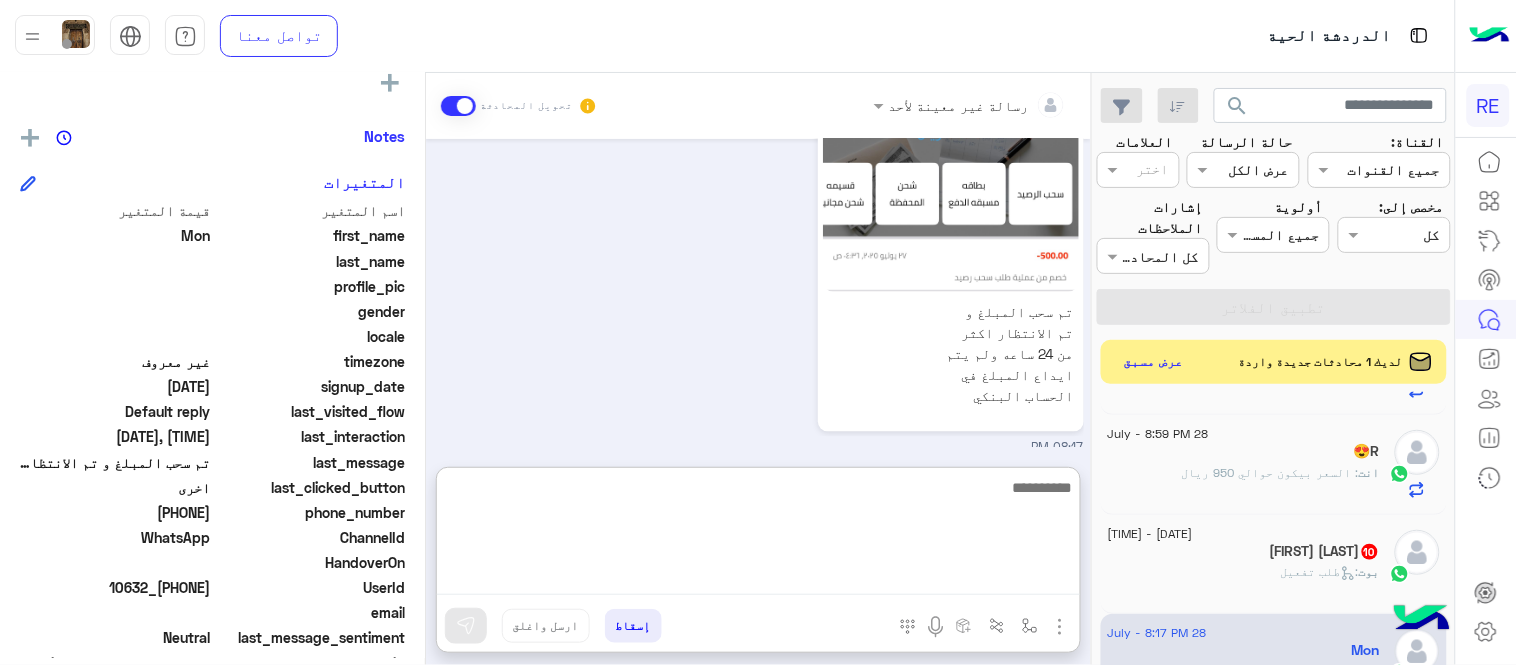 click at bounding box center [758, 535] 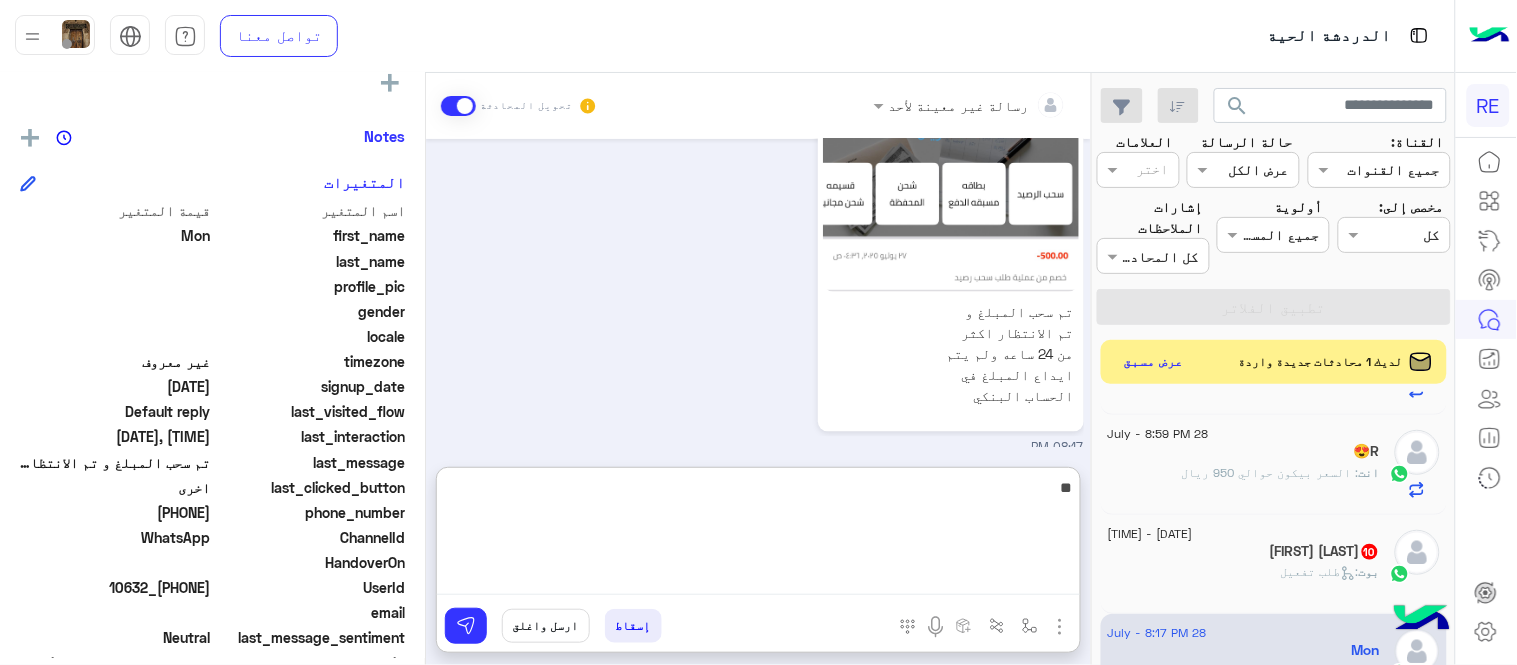 type on "*" 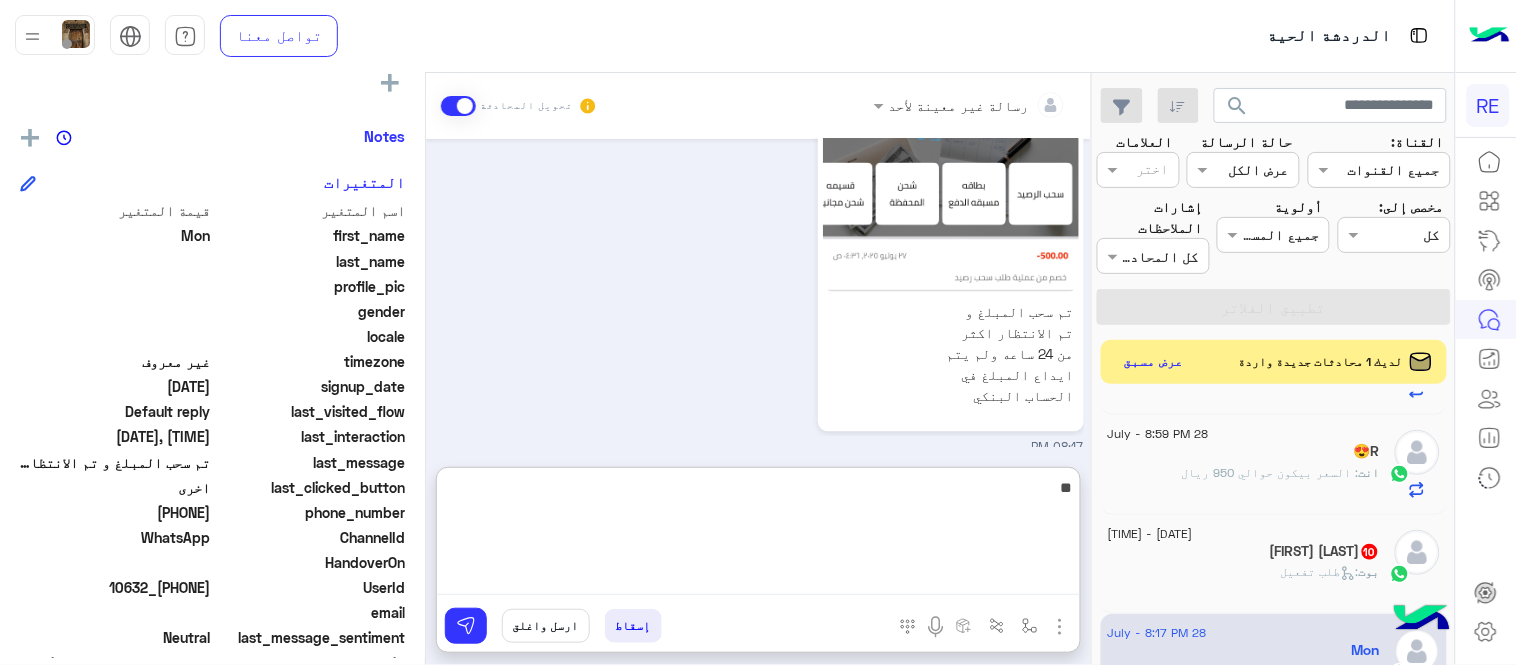 type on "*" 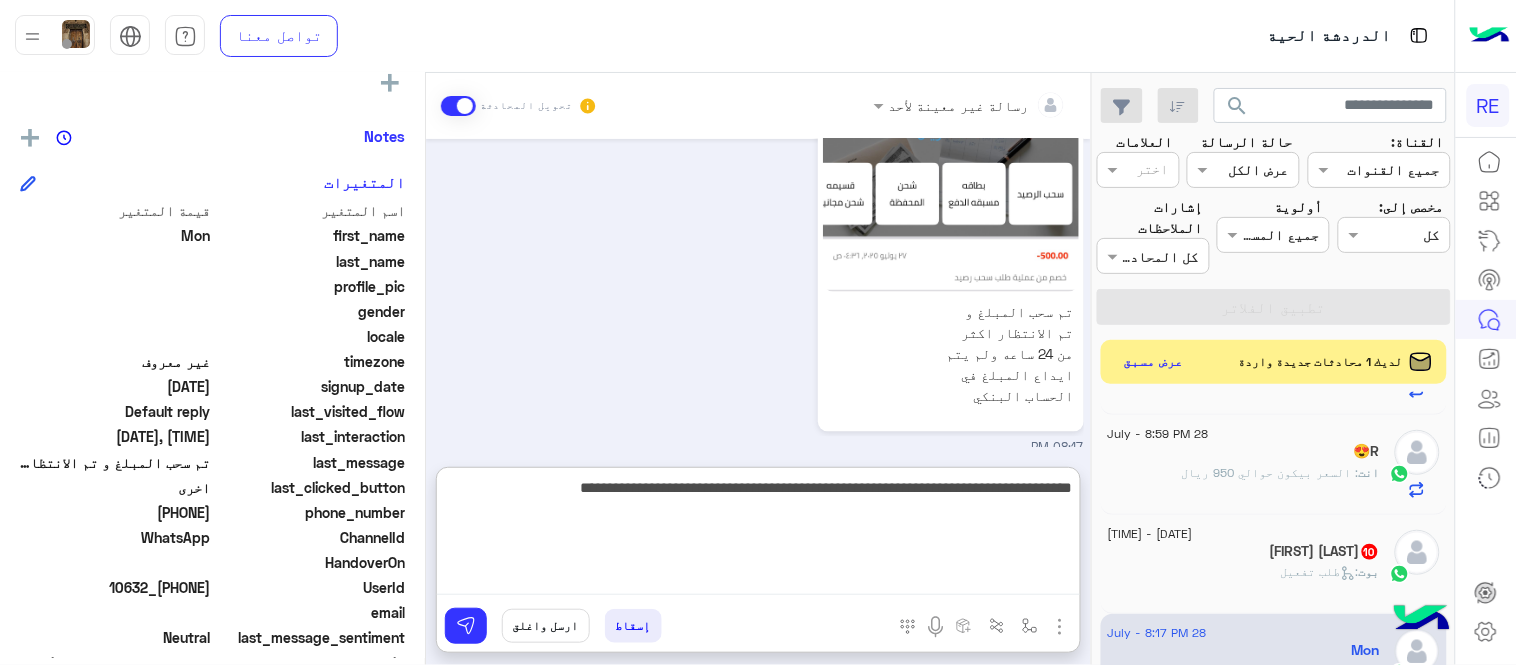 type on "**********" 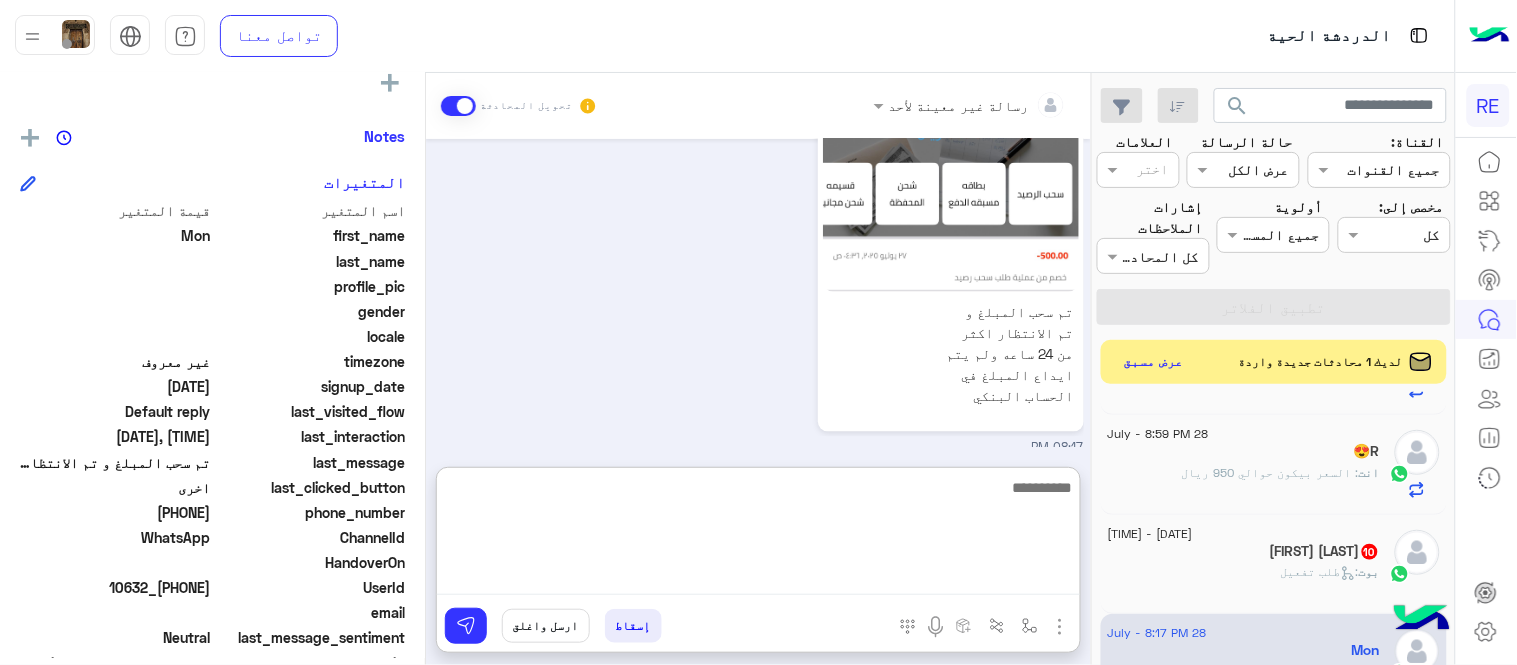 scroll, scrollTop: 1241, scrollLeft: 0, axis: vertical 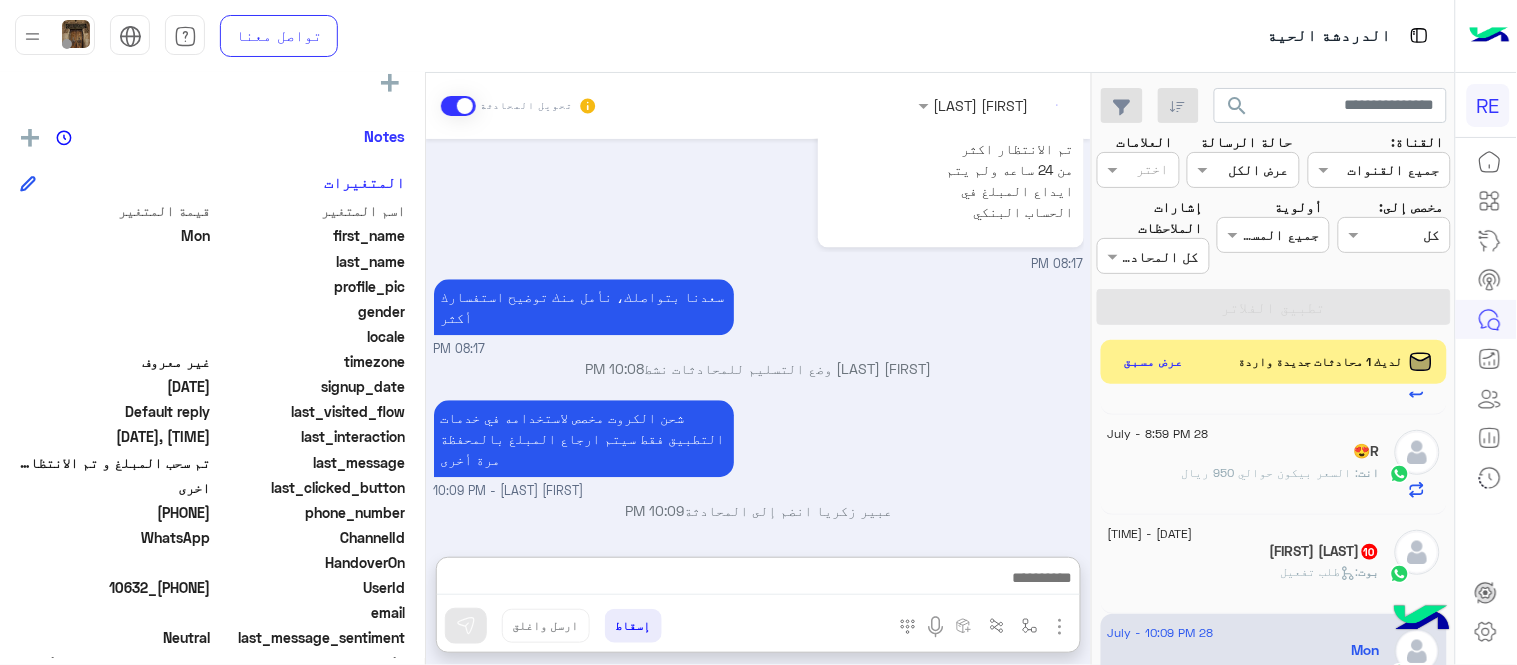 click on "بوت :   طلب تفعيل" 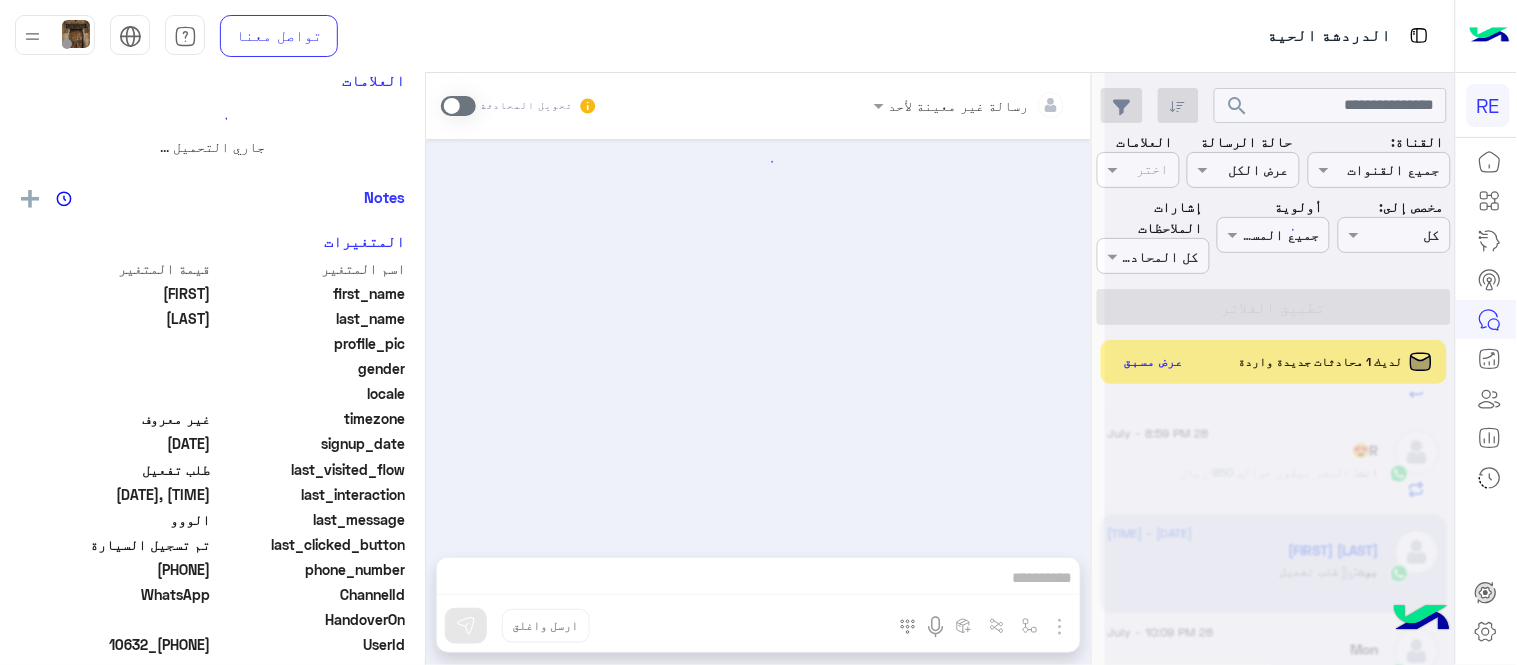 scroll, scrollTop: 0, scrollLeft: 0, axis: both 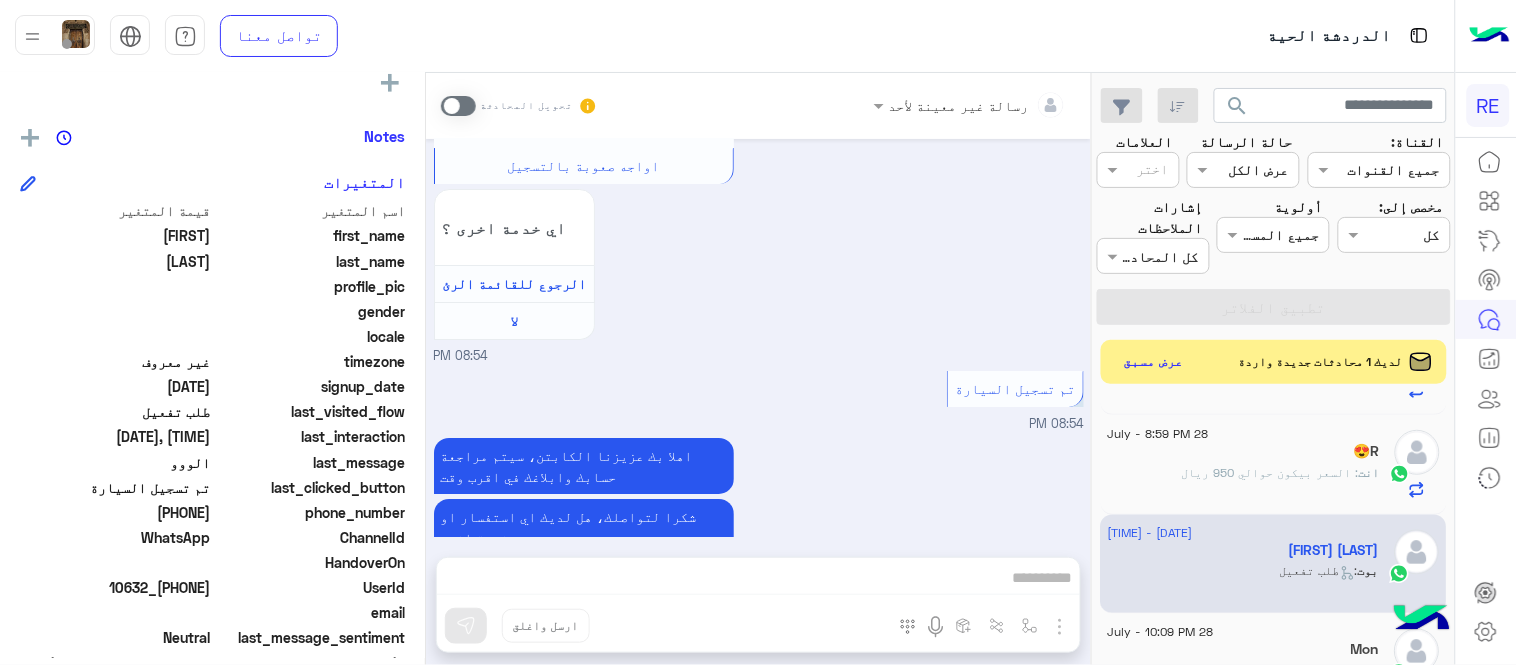 click at bounding box center [458, 106] 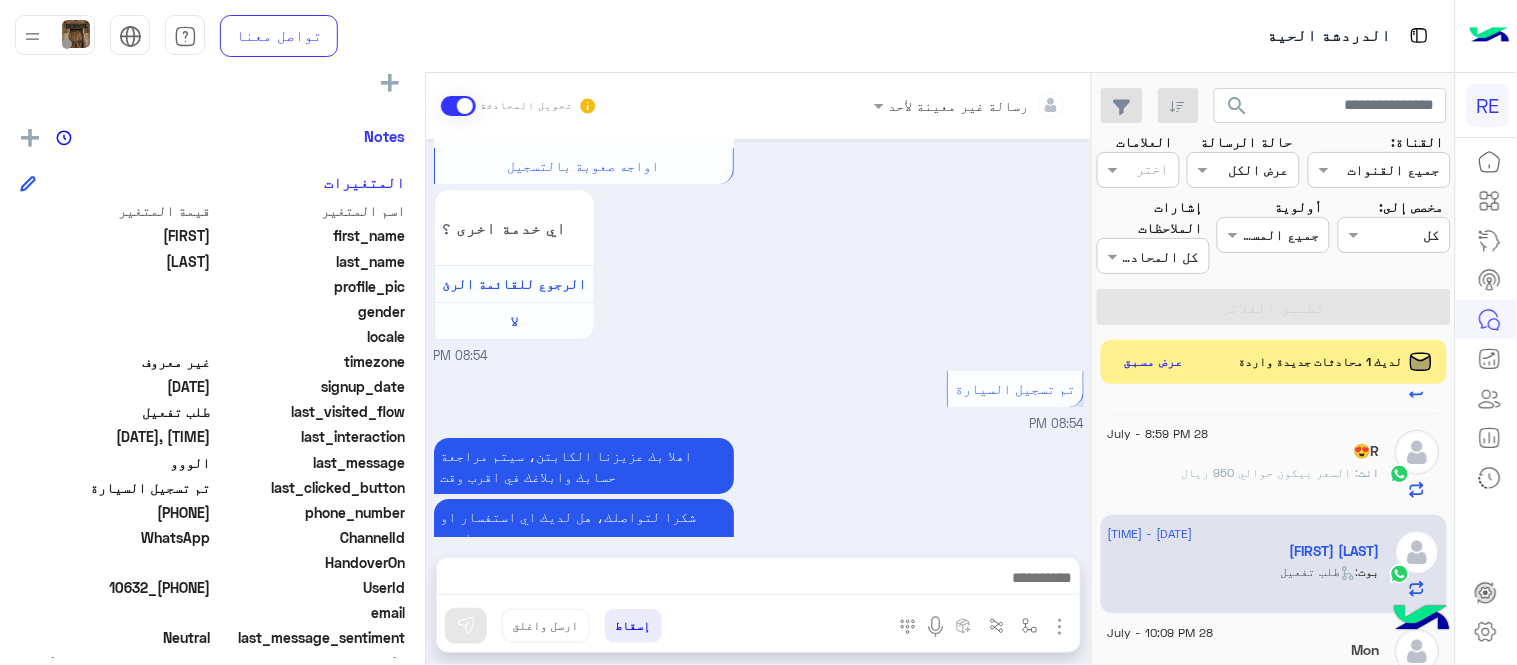 scroll, scrollTop: 1856, scrollLeft: 0, axis: vertical 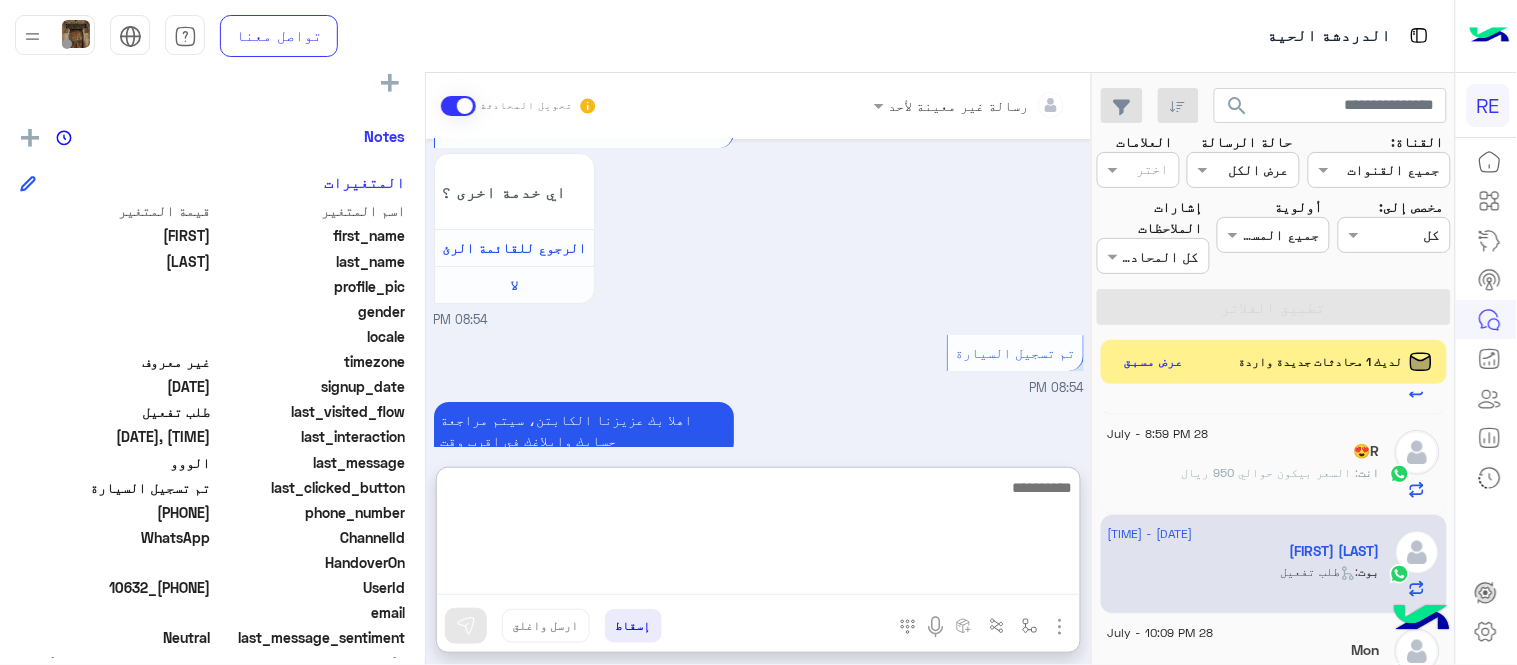 click at bounding box center (758, 535) 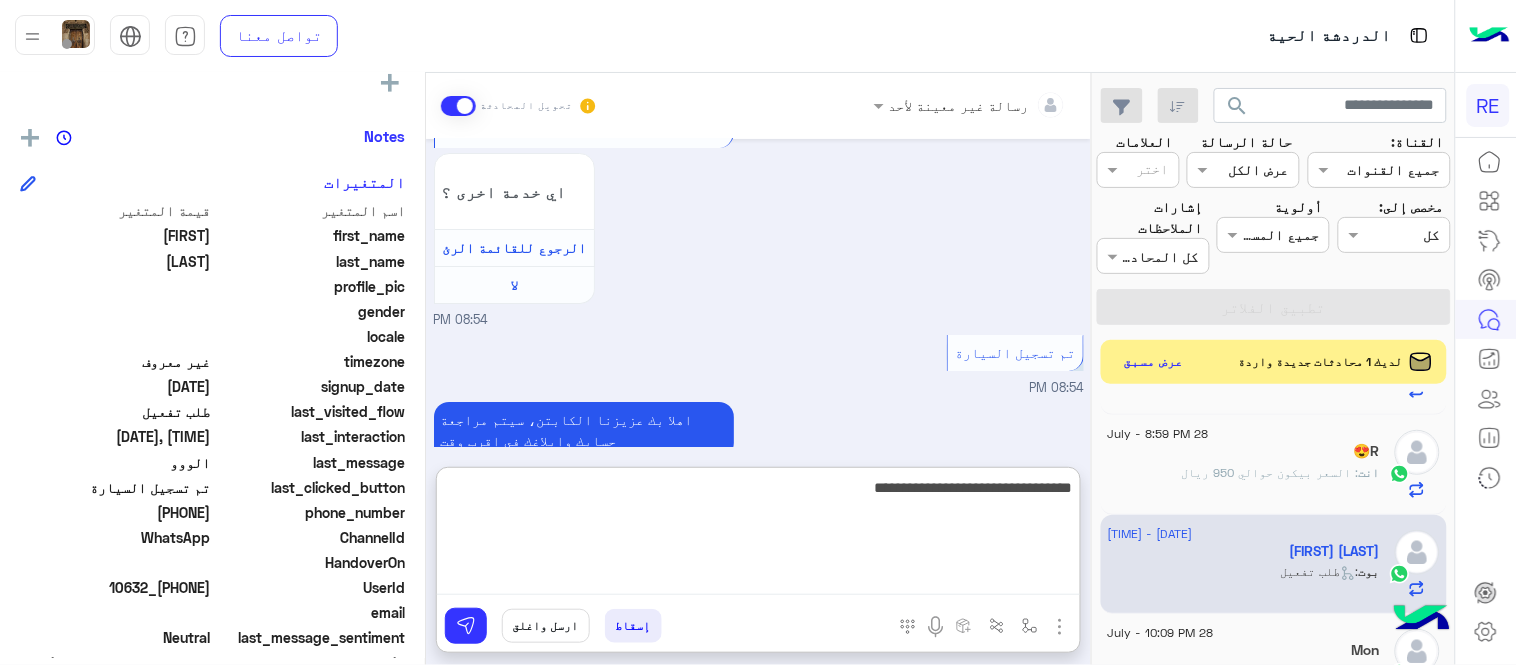 type on "**********" 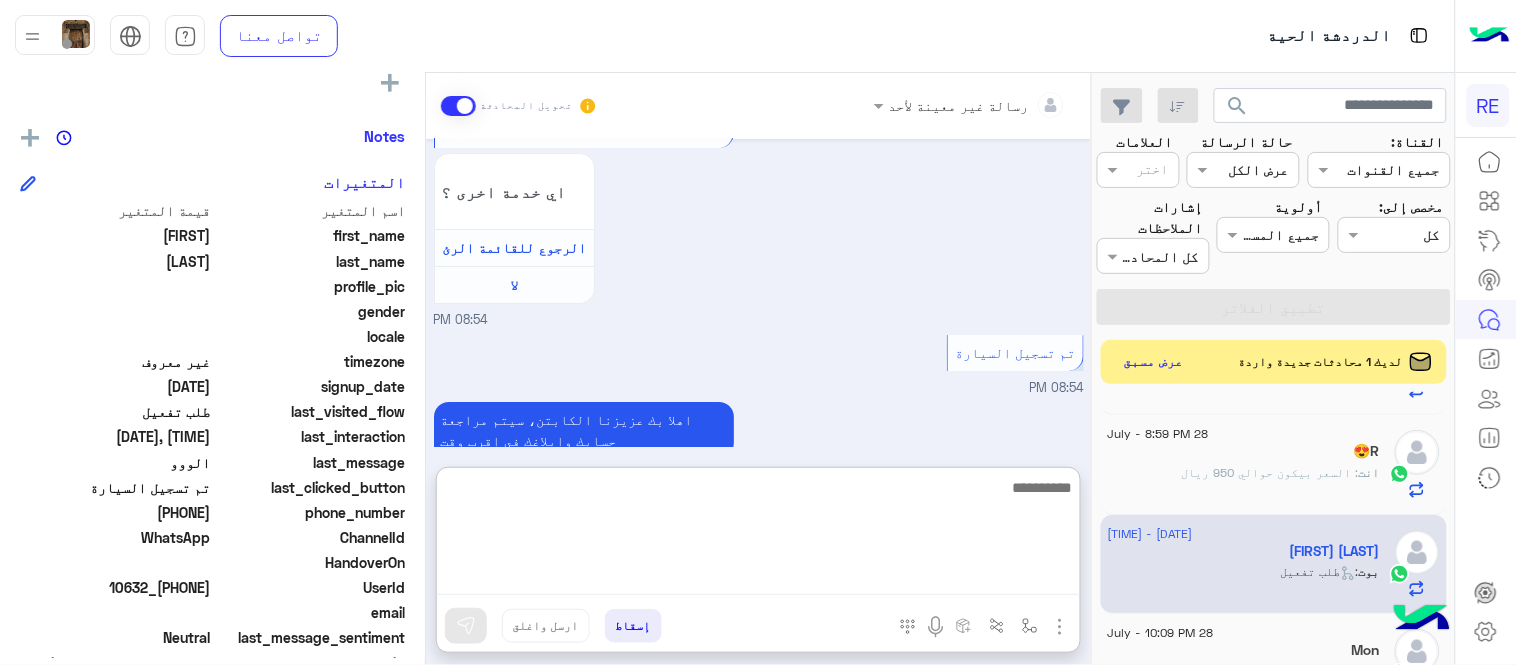 scroll, scrollTop: 2010, scrollLeft: 0, axis: vertical 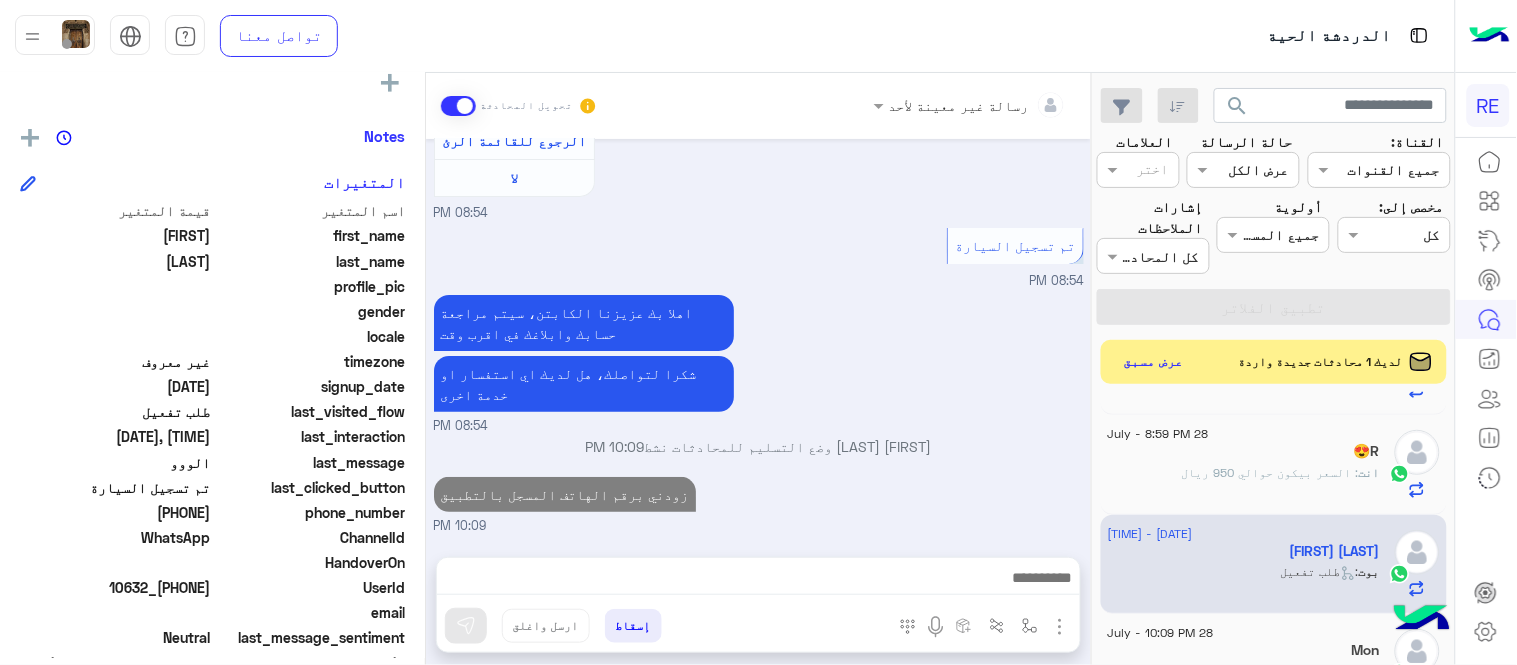 click on "Jul [DATE] الووو 08:54 PM اهلًا بك في تطبيق رحلة 👋 Welcome to Rehla 👋
من فضلك أختر لغة التواصل
Please choose your preferred Language
English عربي 08:54 PM عربي 08:54 PM هل أنت ؟ كابتن 👨🏻‍✈️ عميل 🧳 رحال (مرشد مرخص) 🏖️ 08:54 PM كابتن 08:54 PM اختر احد الخدمات التالية: 08:54 PM تفعيل حساب 08:54 PM يمكنك الاطلاع على شروط الانضمام لرحلة ك (كابتن ) الموجودة بالصورة أعلاه،
لتحميل التطبيق عبر الرابط التالي : 📲
http://onelink.to/Rehla يسعدنا انضمامك لتطبيق رحلة يمكنك اتباع الخطوات الموضحة لتسجيل بيانات سيارتك بالفيديو التالي : تم تسجيل السيارة اواجه صعوبة بالتسجيل اي خدمة اخرى ؟ لا 08:54 PM 08:54 PM" at bounding box center (758, 338) 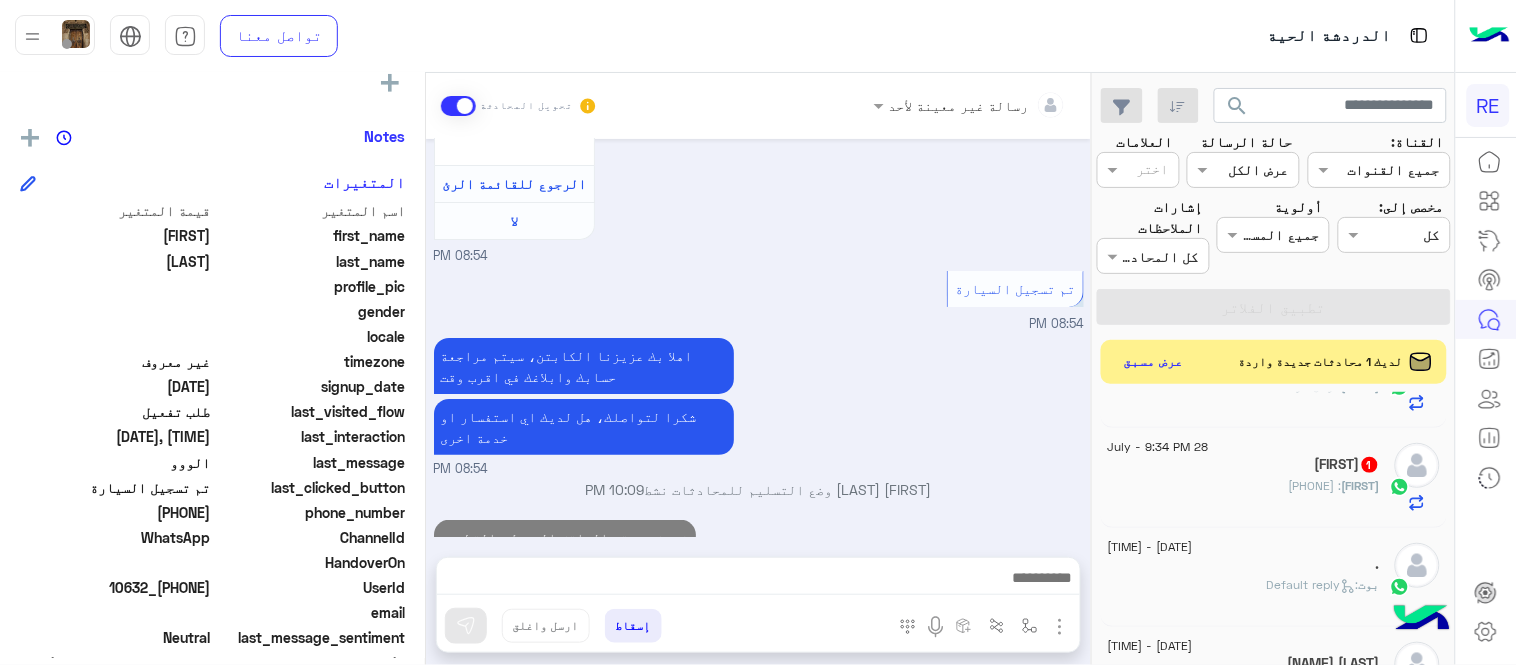 scroll, scrollTop: 0, scrollLeft: 0, axis: both 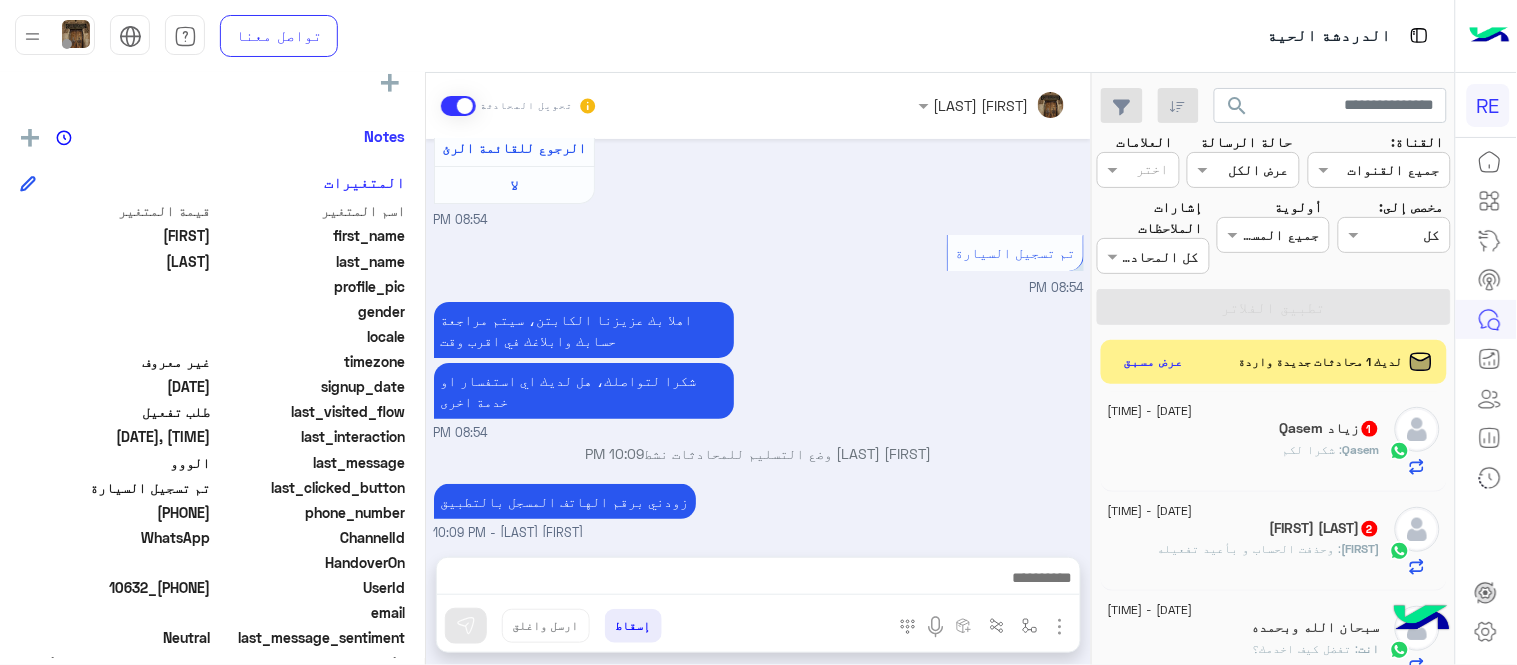 click on ": وحذفت الحساب و بأعيد تفعيله" 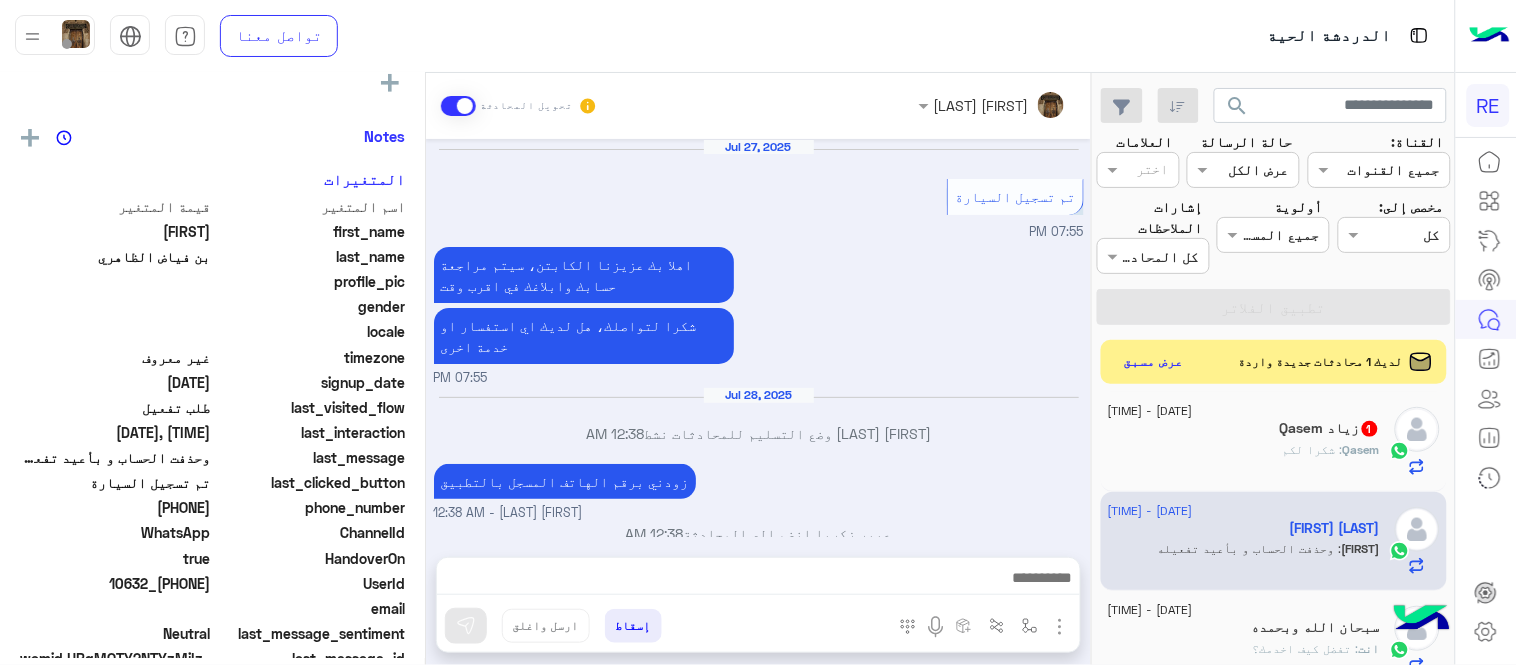 scroll, scrollTop: 352, scrollLeft: 0, axis: vertical 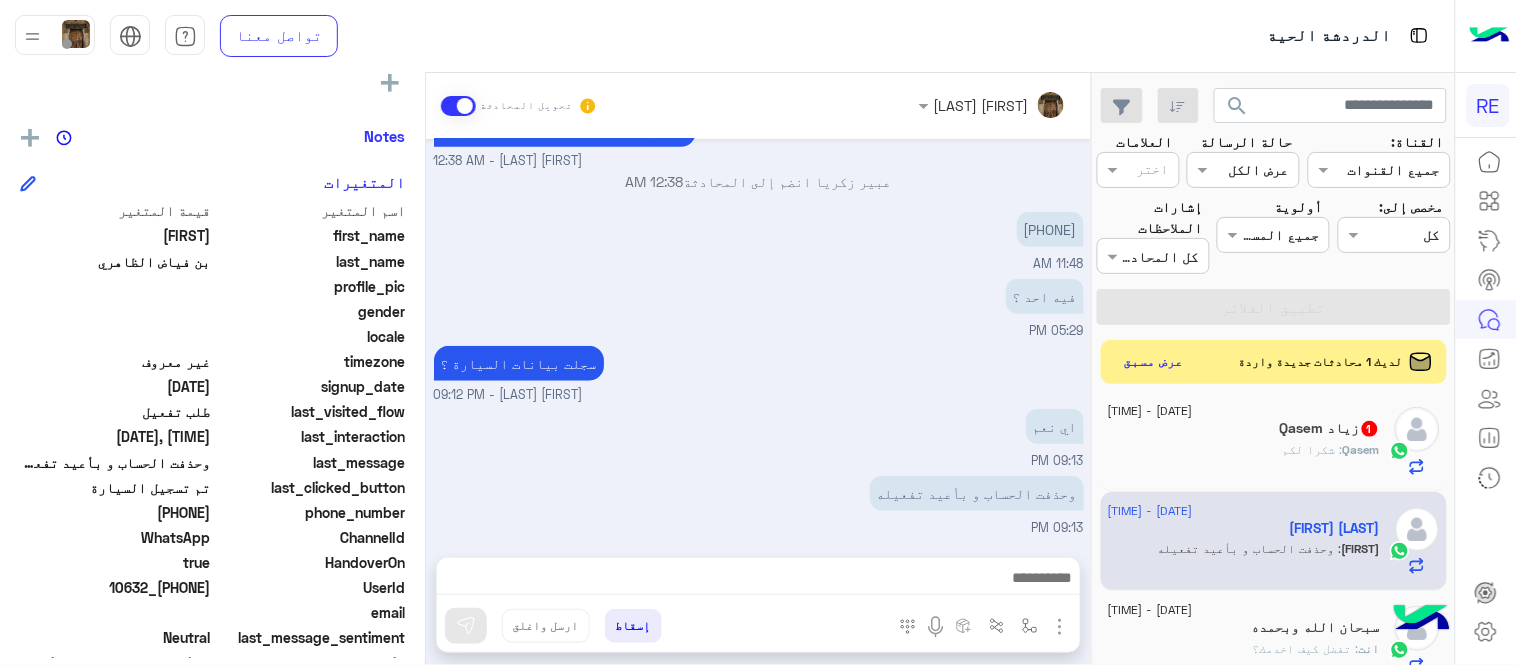 click on "[PHONE]" 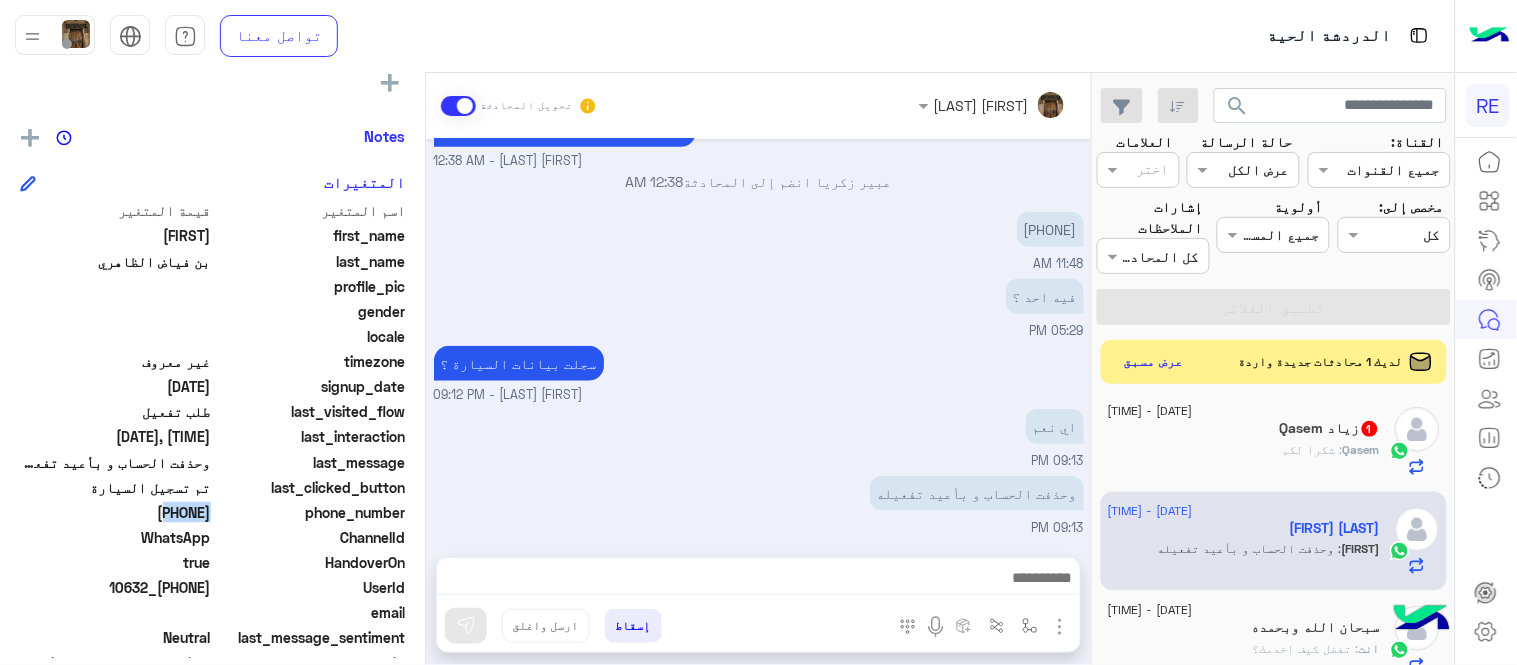 click on "[PHONE]" 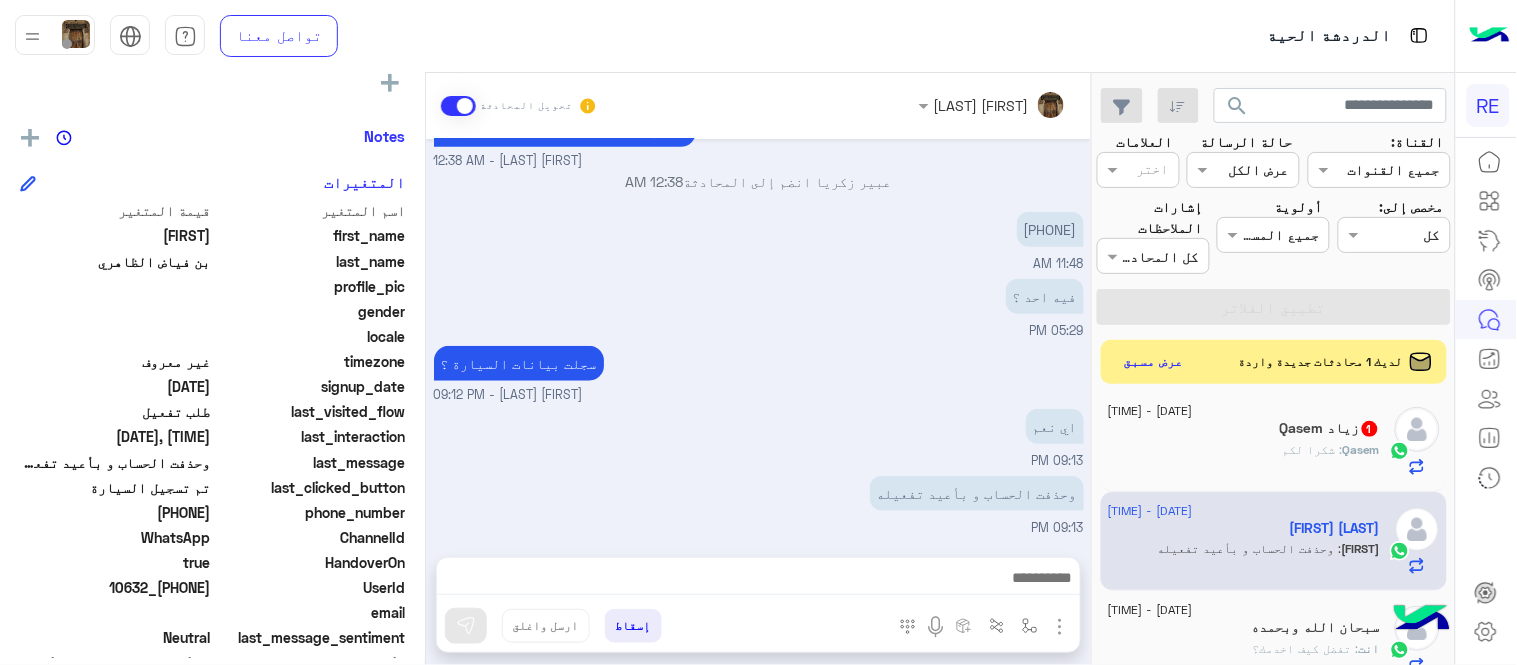drag, startPoint x: 142, startPoint y: 512, endPoint x: 211, endPoint y: 517, distance: 69.18092 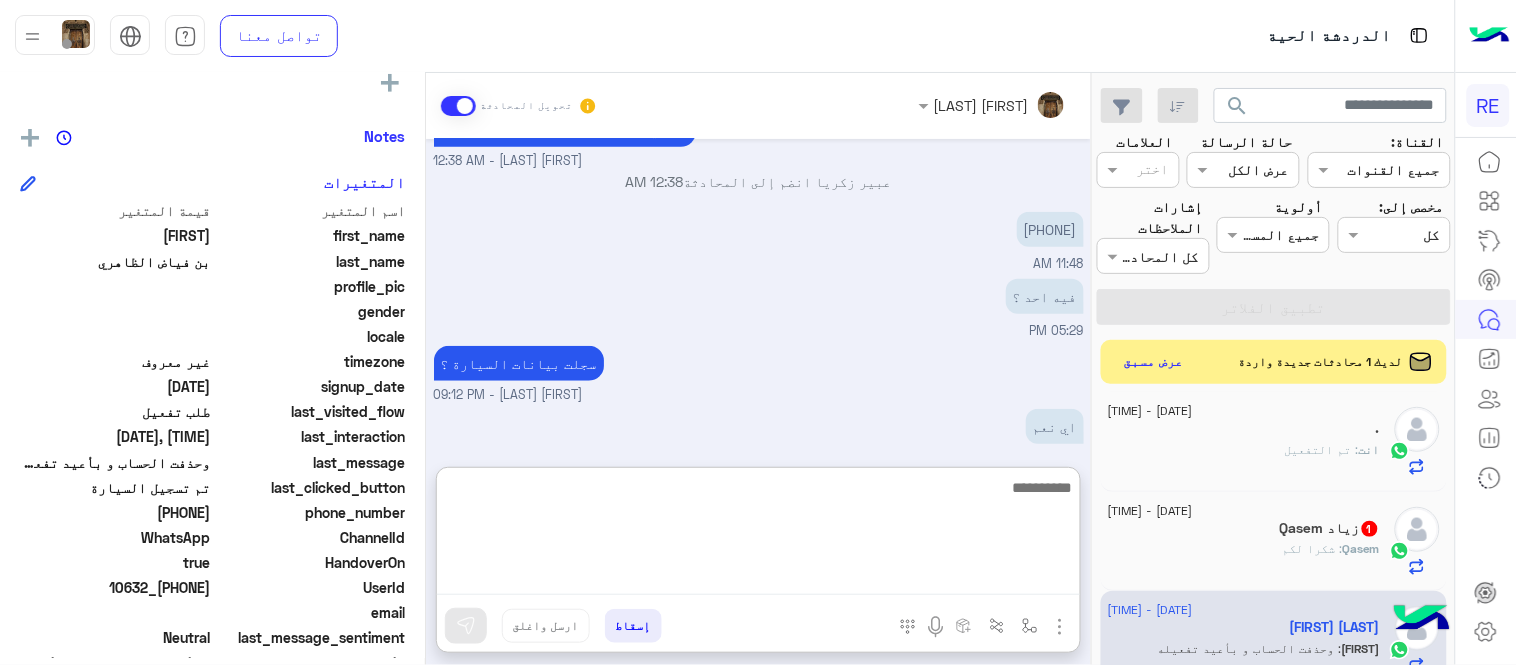 click at bounding box center [758, 535] 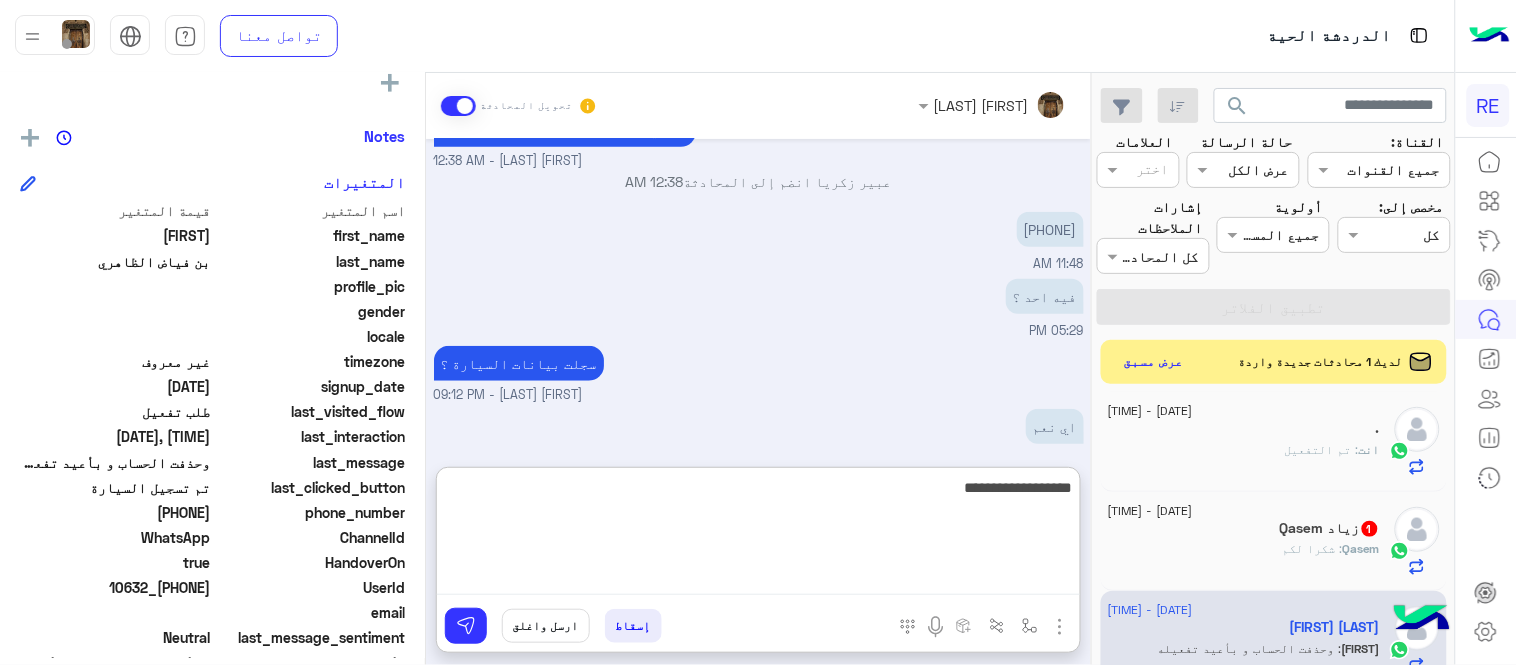 type on "**********" 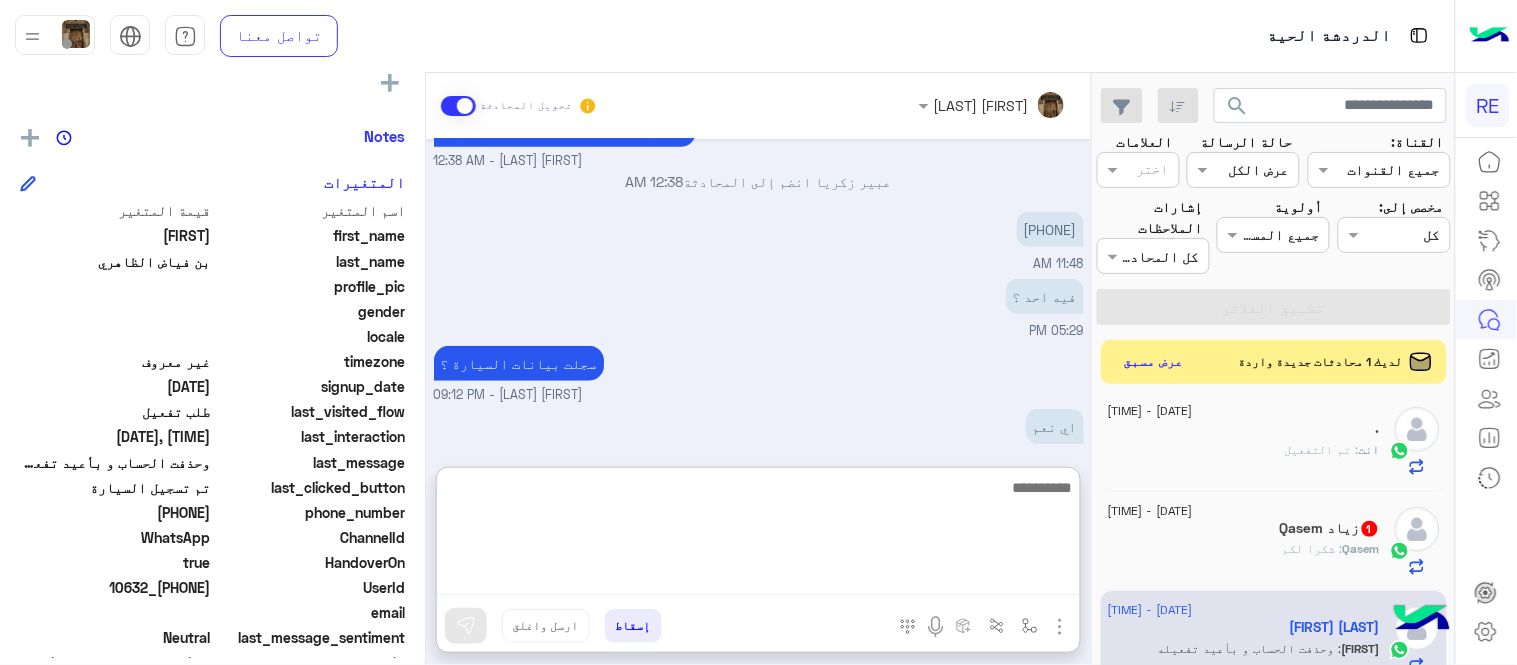 scroll, scrollTop: 505, scrollLeft: 0, axis: vertical 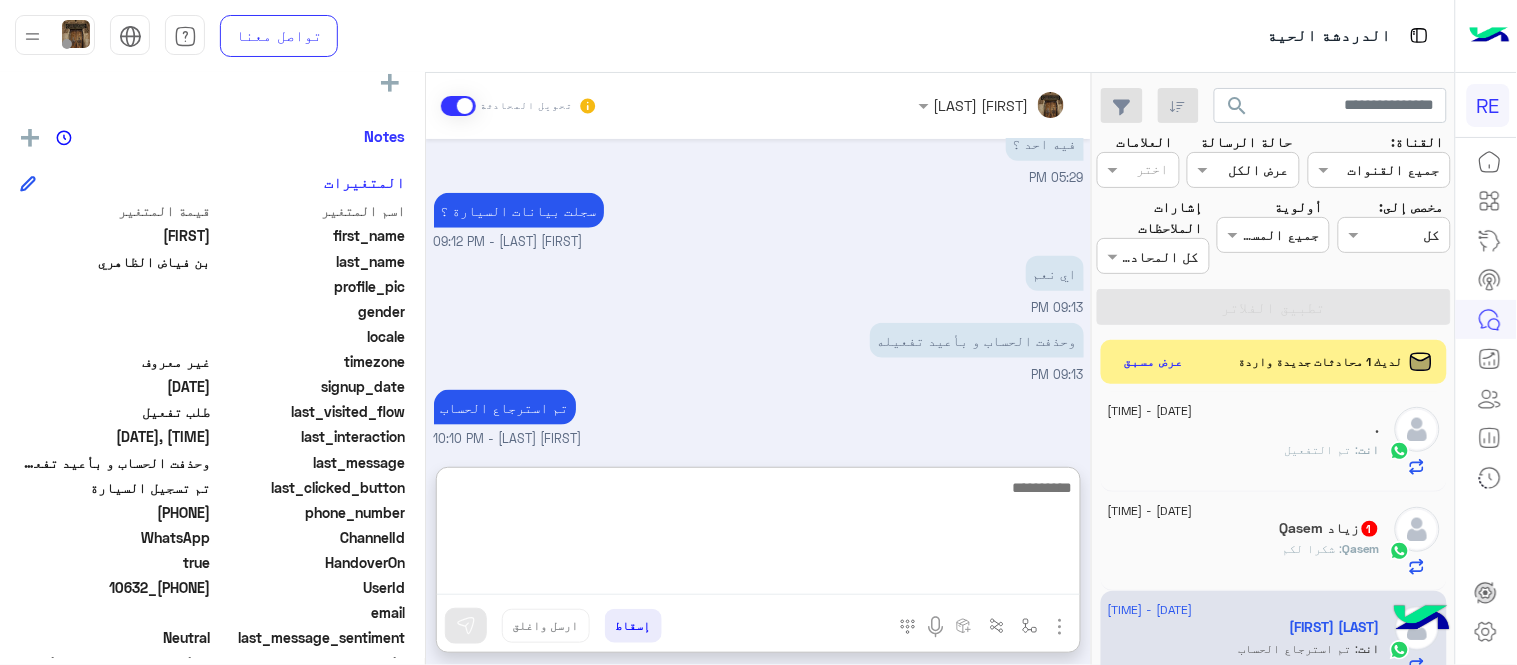 click at bounding box center [758, 535] 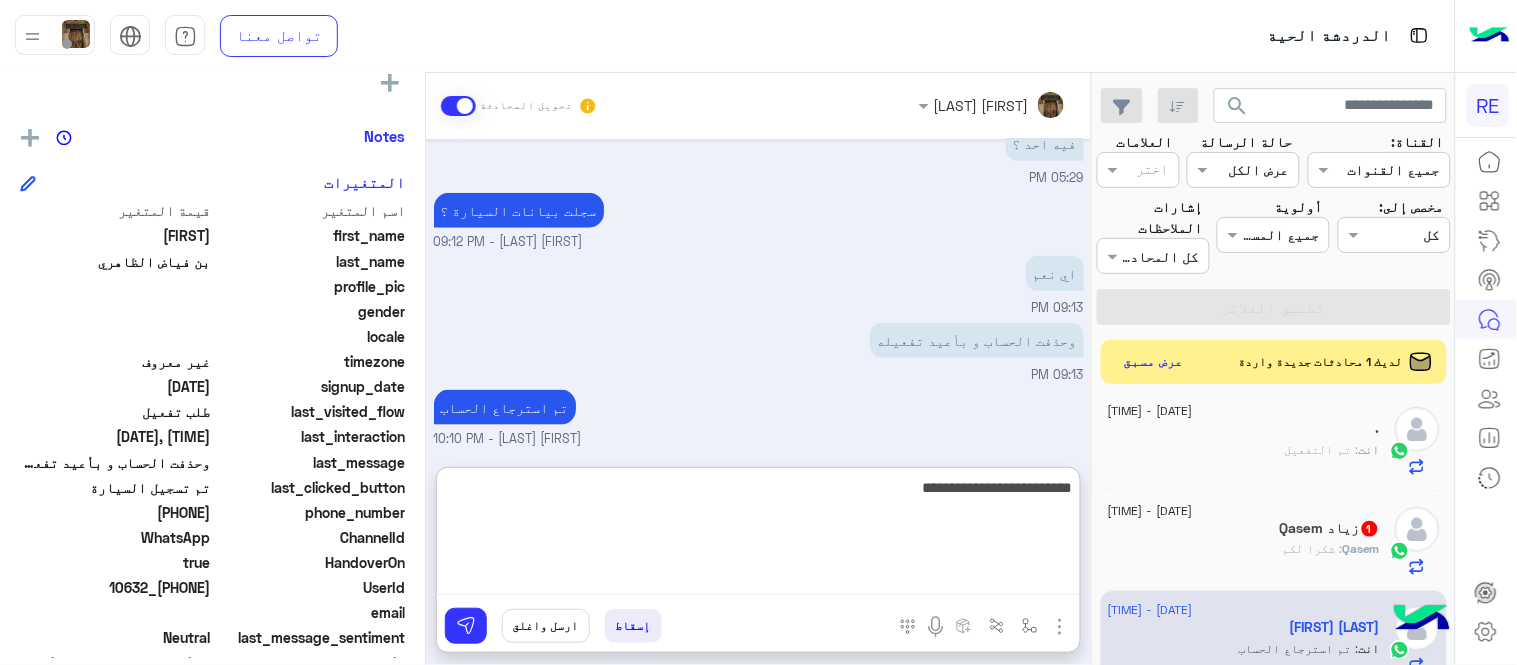 type on "**********" 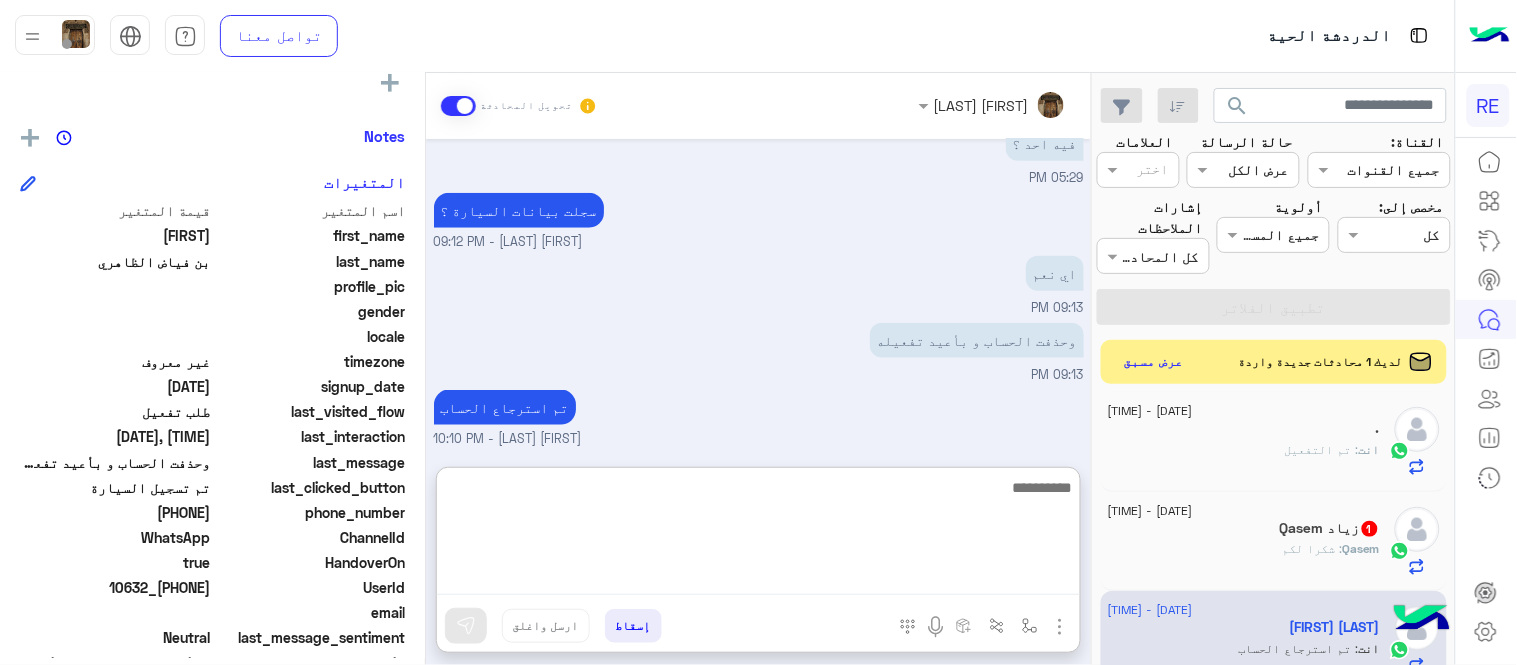 scroll, scrollTop: 568, scrollLeft: 0, axis: vertical 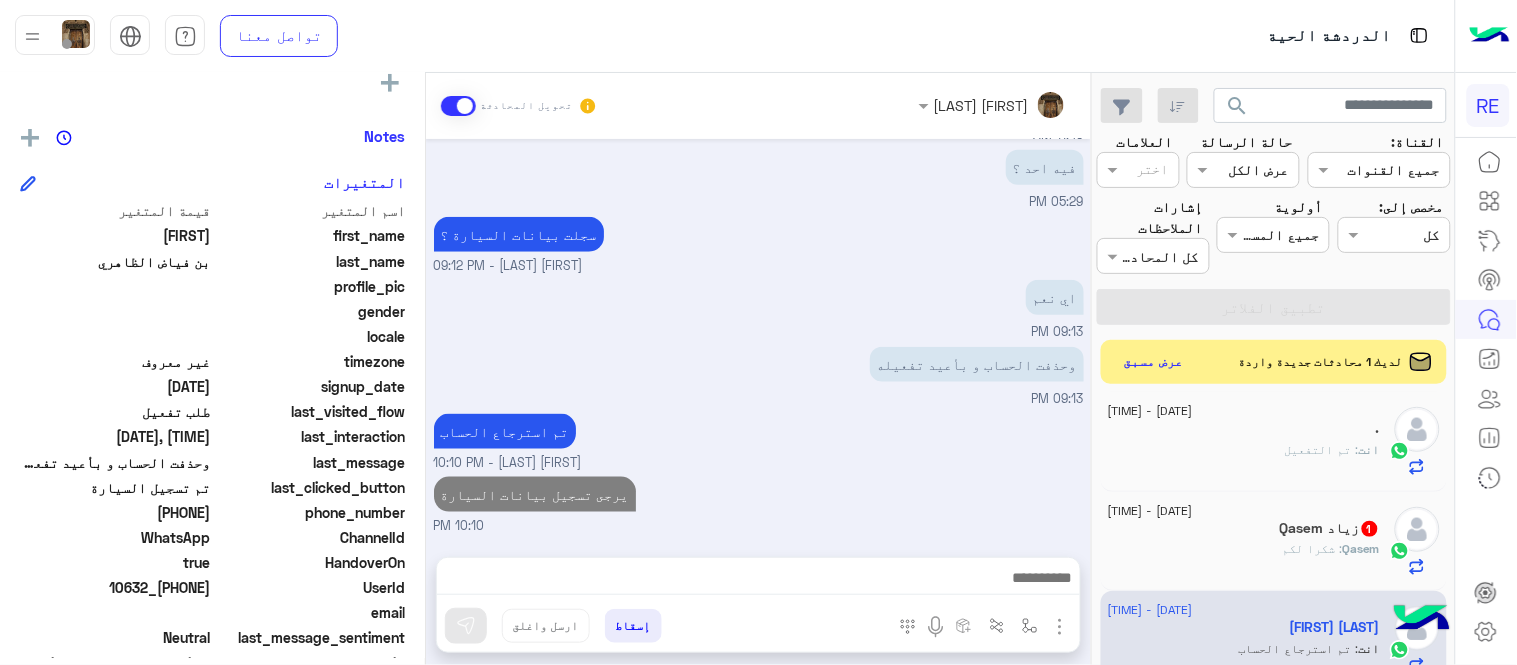 click on "Jul 27, 2025   تم تسجيل السيارة    07:55 PM  اهلا بك عزيزنا الكابتن، سيتم مراجعة حسابك وابلاغك في اقرب وقت شكرا لتواصلك، هل لديك اي استفسار او خدمة اخرى    07:55 PM   Jul 28, 2025   [FIRST] [LAST] وضع التسليم للمحادثات نشط   12:38 AM      زودني برقم الهاتف المسجل بالتطبيق  [FIRST] [LAST] -  12:38 AM   [FIRST] [LAST] انضم إلى المحادثة   12:38 AM      [PHONE]   11:48 AM  فيه احد ؟   05:29 PM  سجلت بيانات السيارة ؟  [FIRST] [LAST] -  09:12 PM  اي نعم   09:13 PM  وحذفت الحساب و بأعيد تفعيله   09:13 PM  تم استرجاع  الحساب  [FIRST] [LAST] -  10:10 PM  يرجى تسجيل بيانات السيارة   10:10 PM" at bounding box center (758, 338) 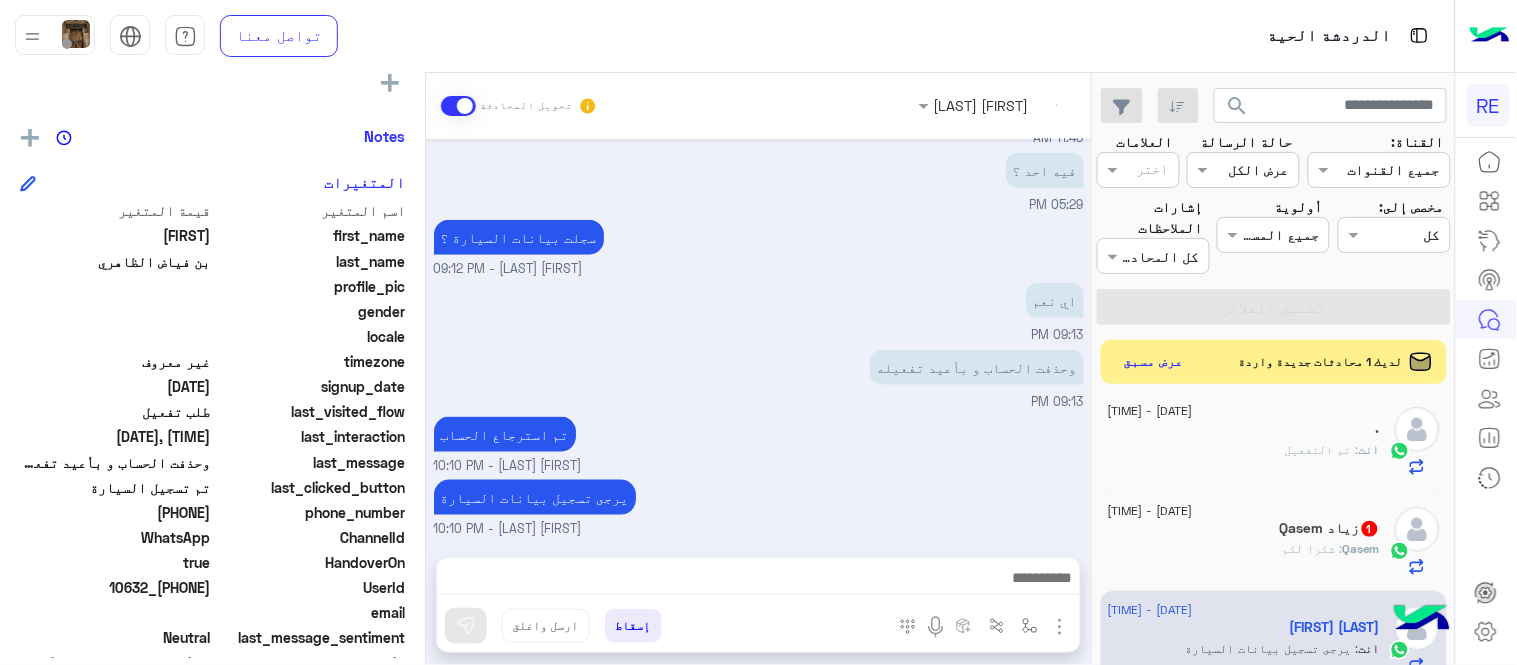 click on "[NAME] : شكرا لكم" 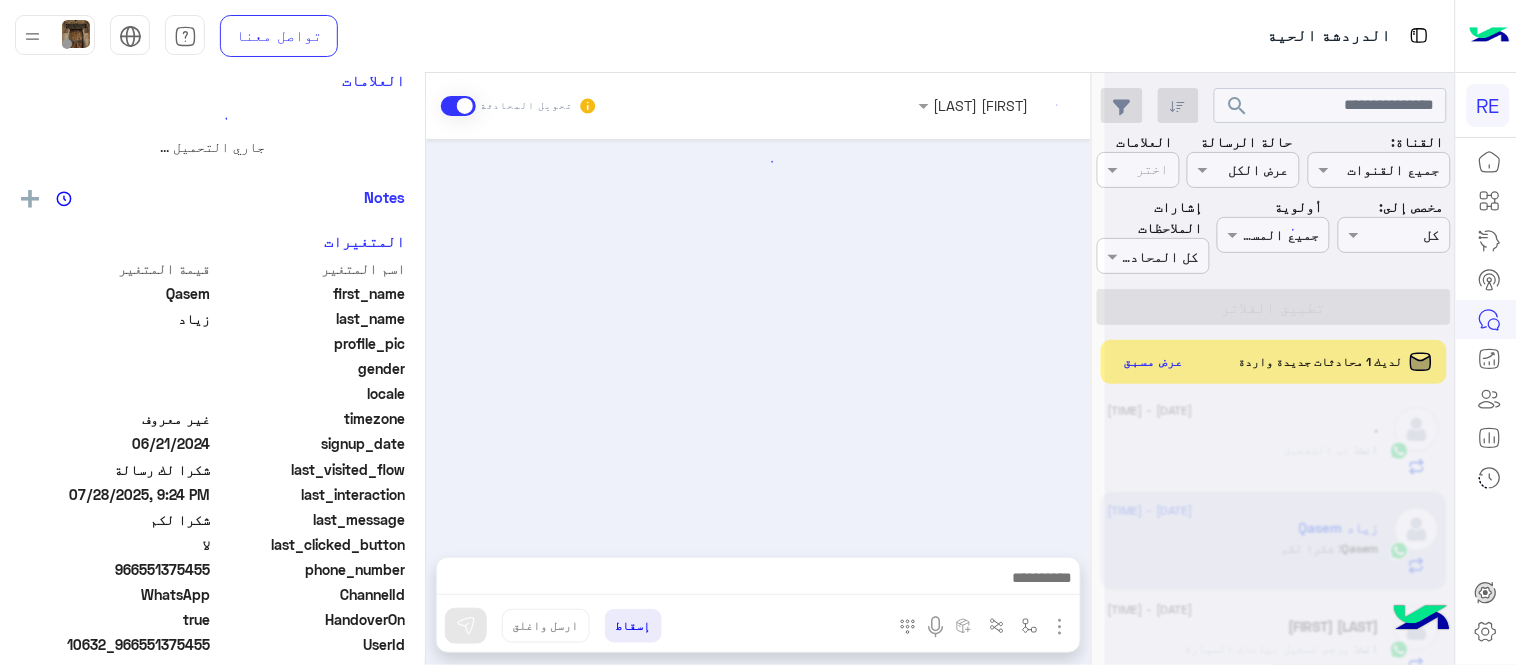 scroll, scrollTop: 0, scrollLeft: 0, axis: both 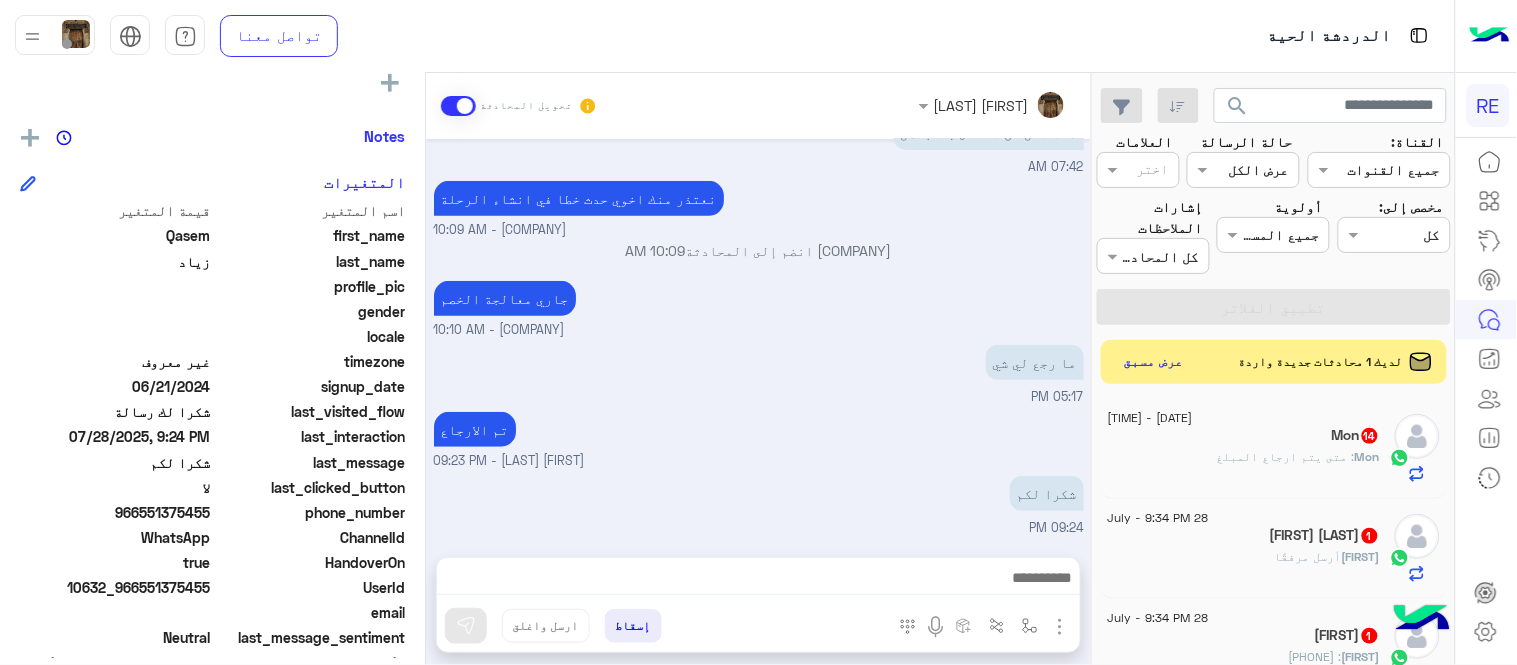 click on "Mon   14" 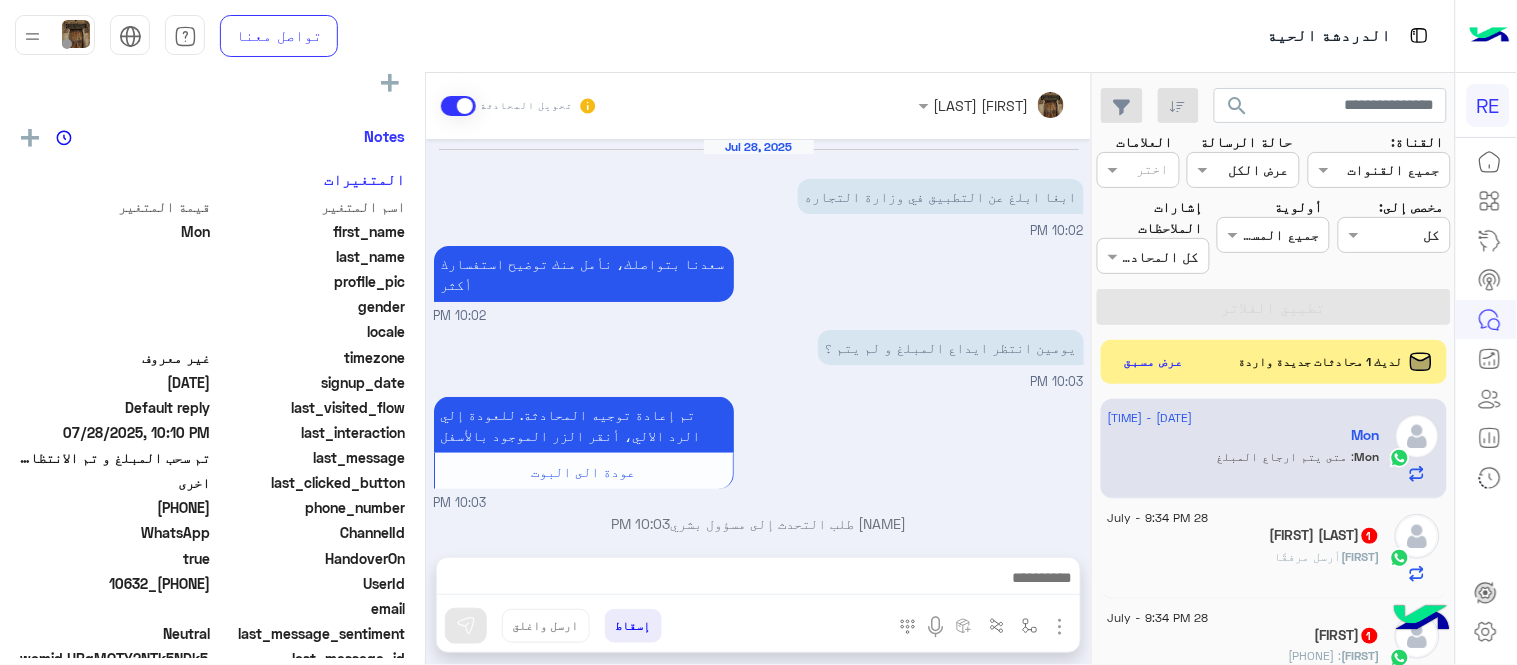 scroll, scrollTop: 272, scrollLeft: 0, axis: vertical 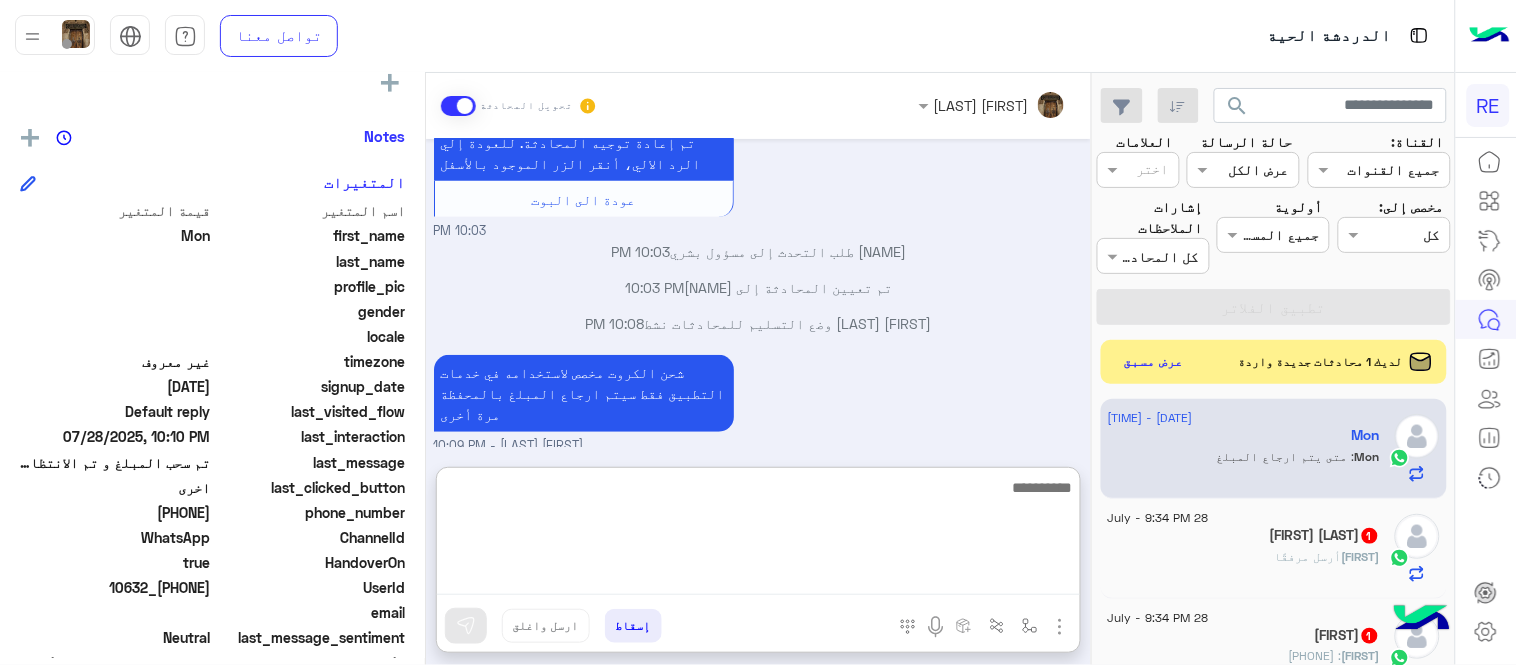 click at bounding box center [758, 535] 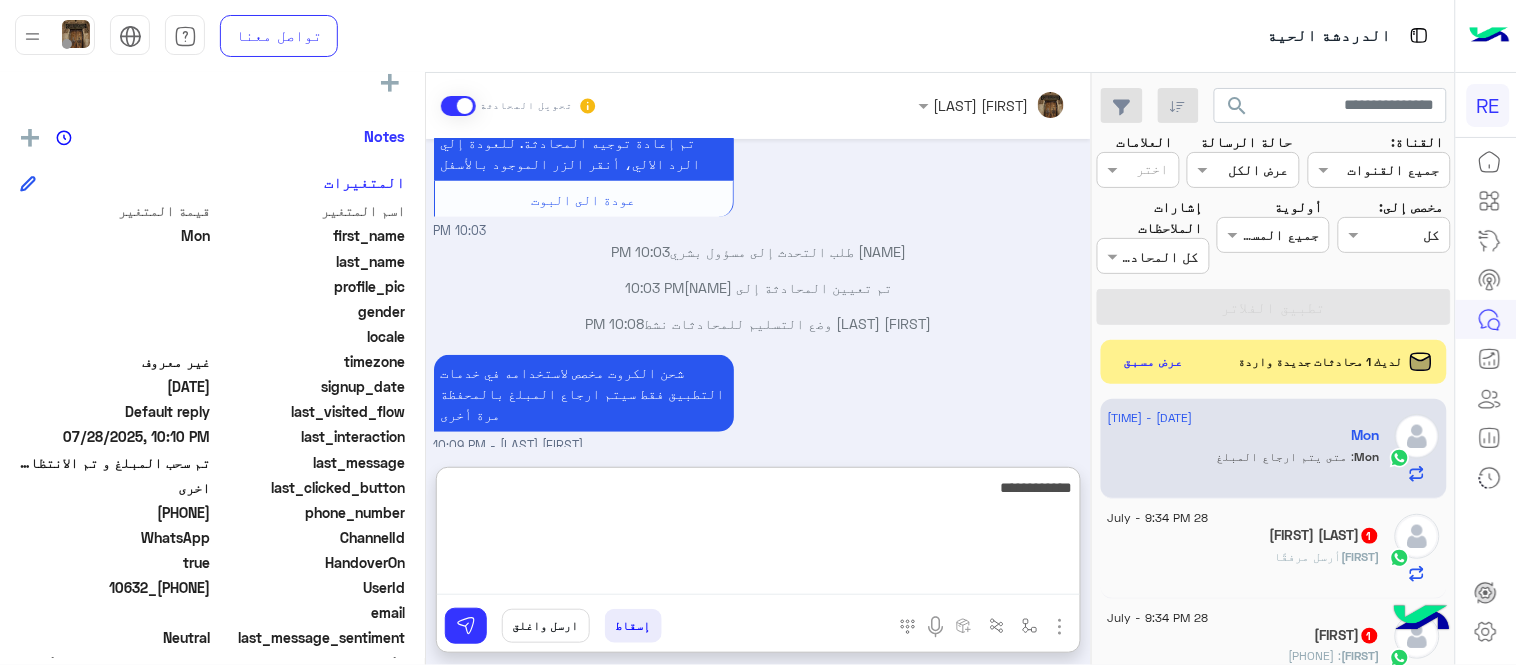 click on "**********" at bounding box center [758, 535] 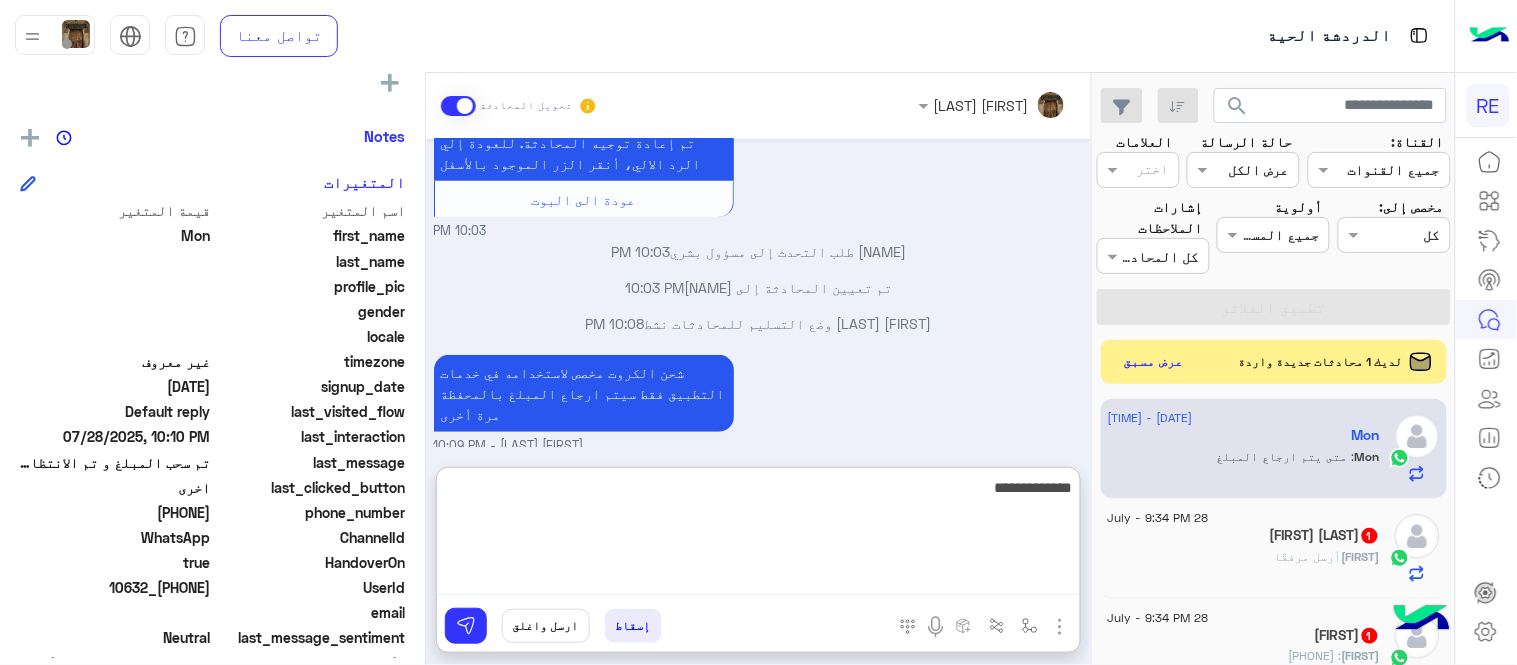 type on "**********" 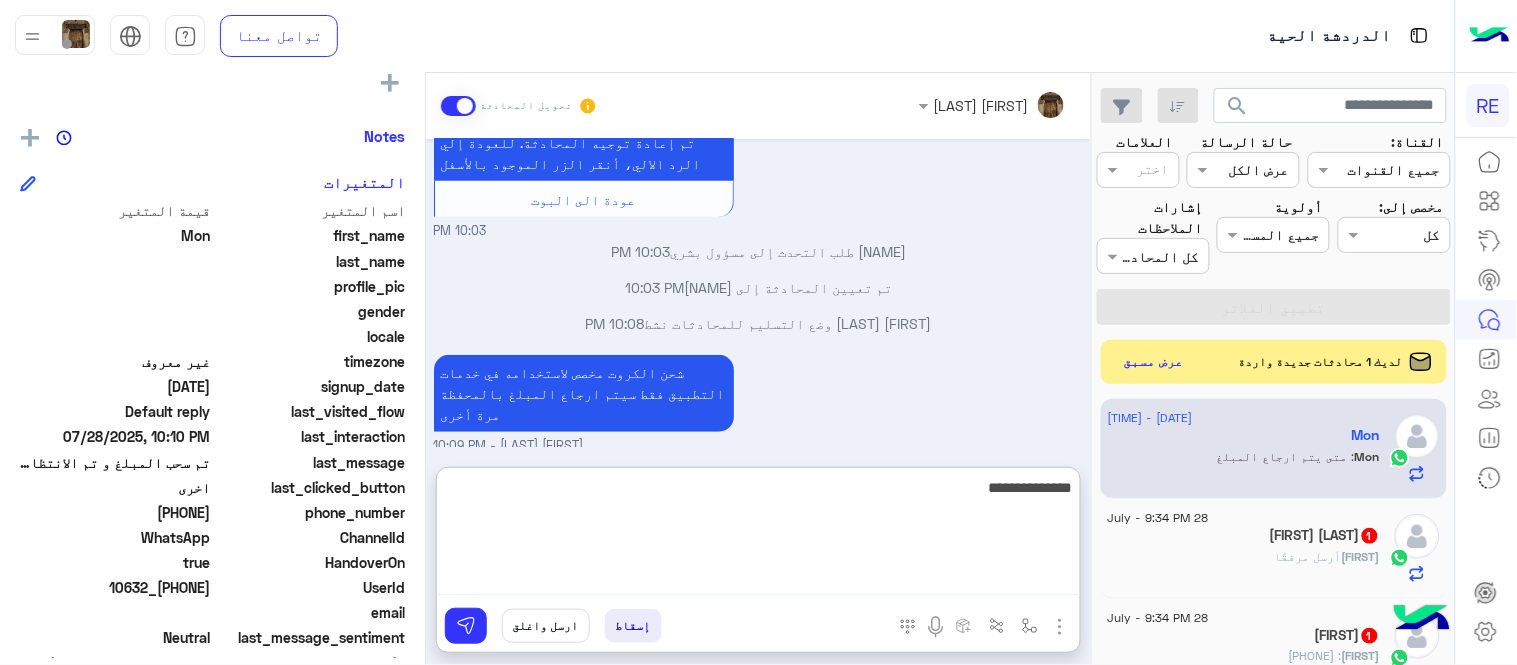 type 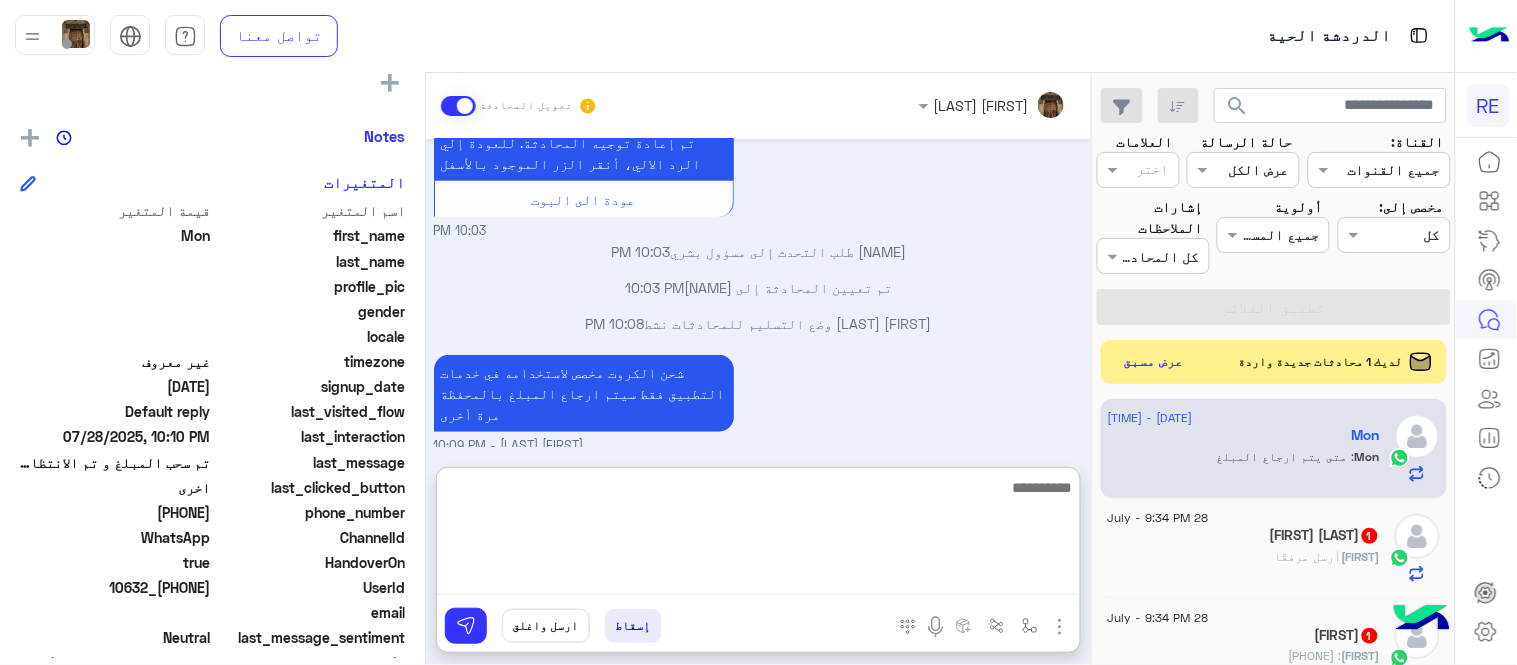 scroll, scrollTop: 425, scrollLeft: 0, axis: vertical 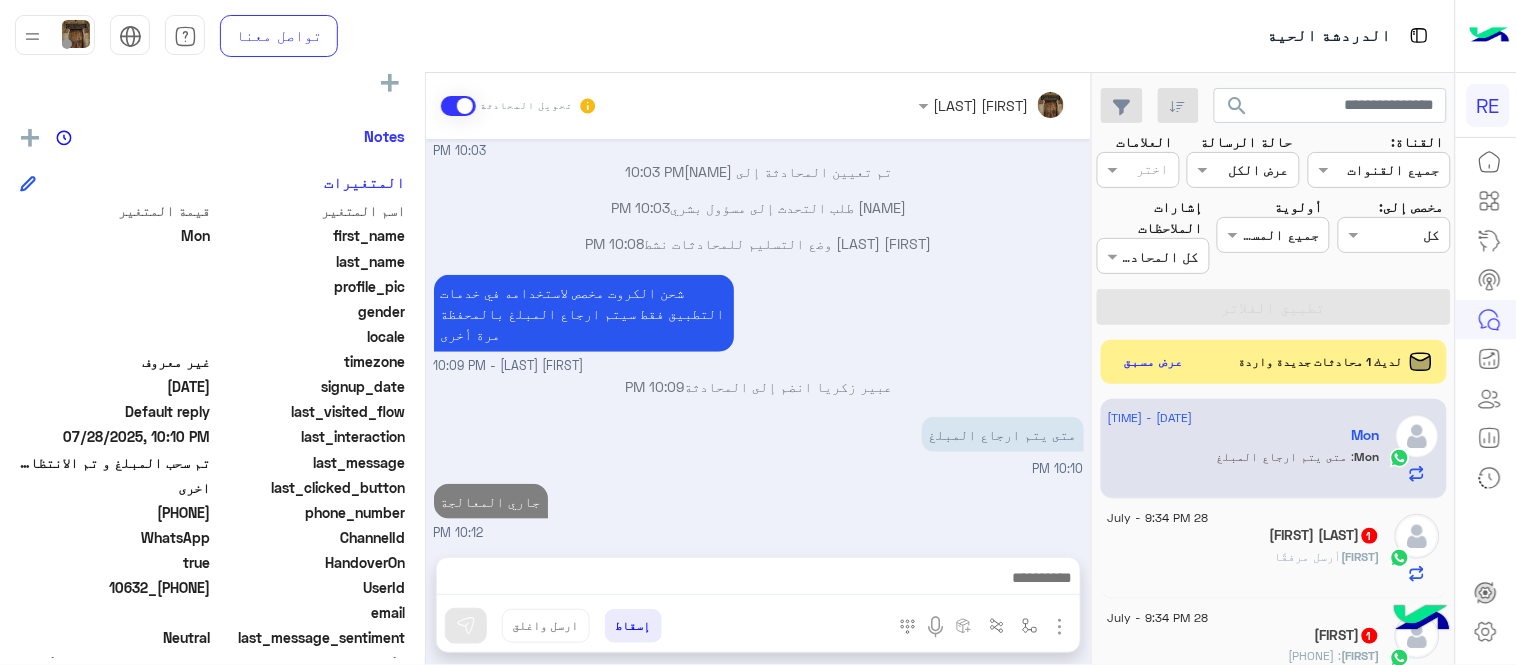 click on "Jul 28, 2025  ابغا ابلغ عن التطبيق في وزارة التجاره   10:02 PM  سعدنا بتواصلك، نأمل منك توضيح استفسارك أكثر    10:02 PM  يومين انتظر ايداع المبلغ و لم يتم ؟   10:03 PM  تم إعادة توجيه المحادثة. للعودة إلي الرد الالي، أنقر الزر الموجود بالأسفل  عودة الى البوت     10:03 PM   تم تعيين المحادثة إلى Zahraa Alfadhl   10:03 PM       [FIRST] [LAST] وضع التسليم للمحادثات نشط   10:08 PM      شحن الكروت مخصص لاستخدامه في خدمات التطبيق فقط سيتم ارجاع المبلغ بالمحفظة مرة أخرى  [FIRST] [LAST] -  10:09 PM   [FIRST] [LAST] انضم إلى المحادثة   10:09 PM      متى يتم ارجاع المبلغ   10:10 PM  جاري المعالجة  10:12 PM" at bounding box center (758, 338) 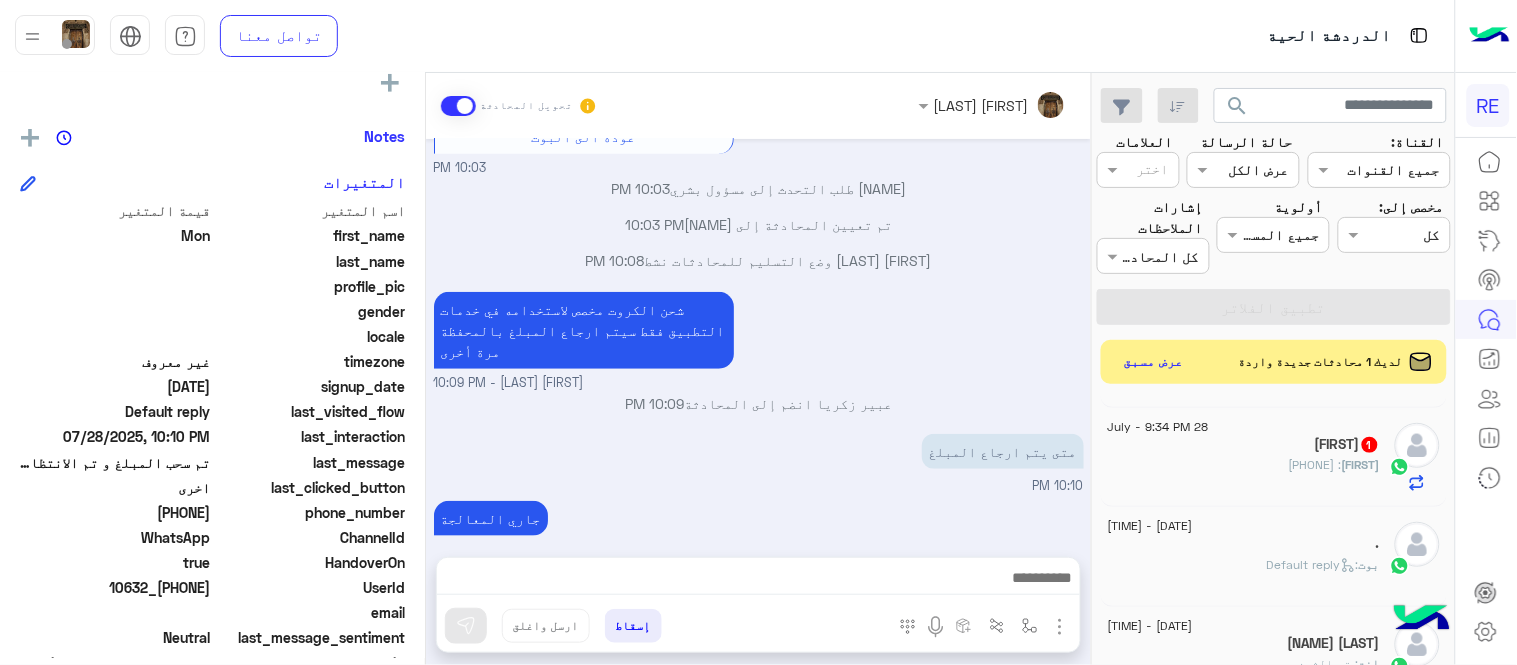 scroll, scrollTop: 0, scrollLeft: 0, axis: both 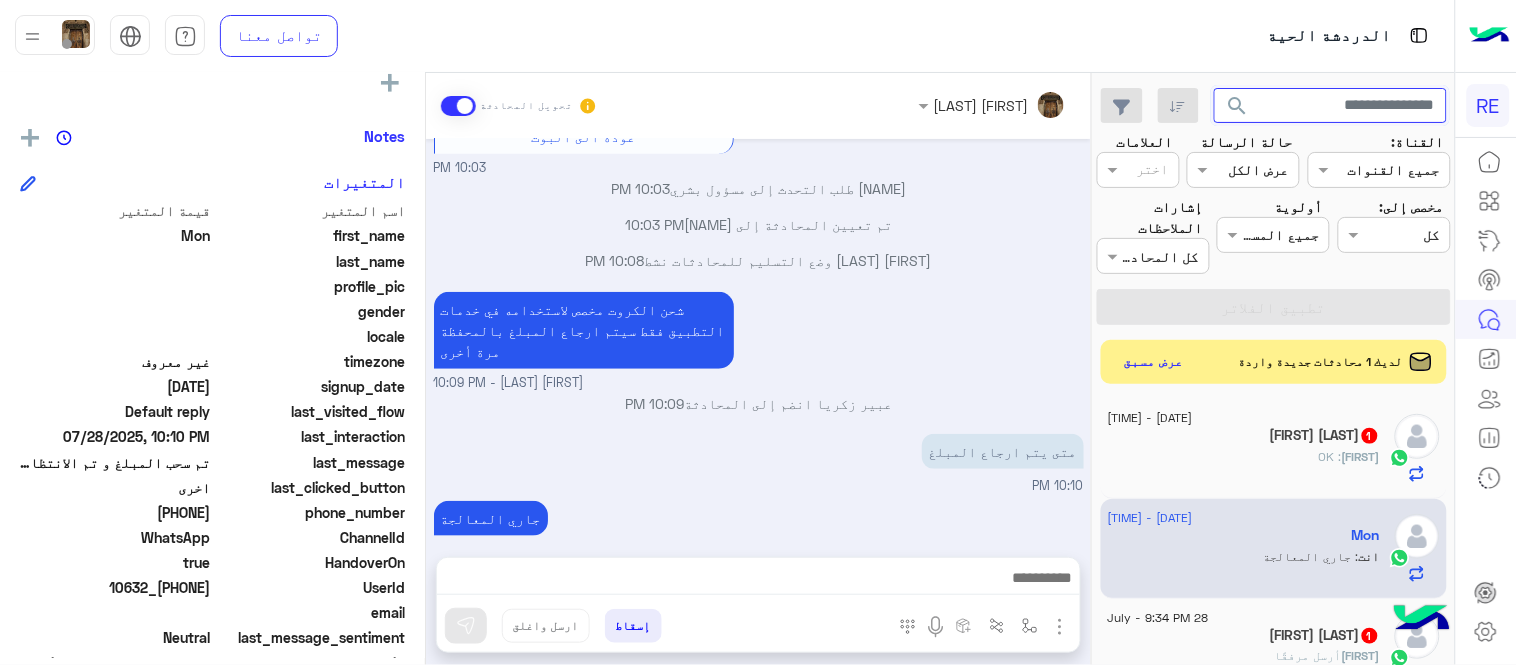 click at bounding box center [1331, 106] 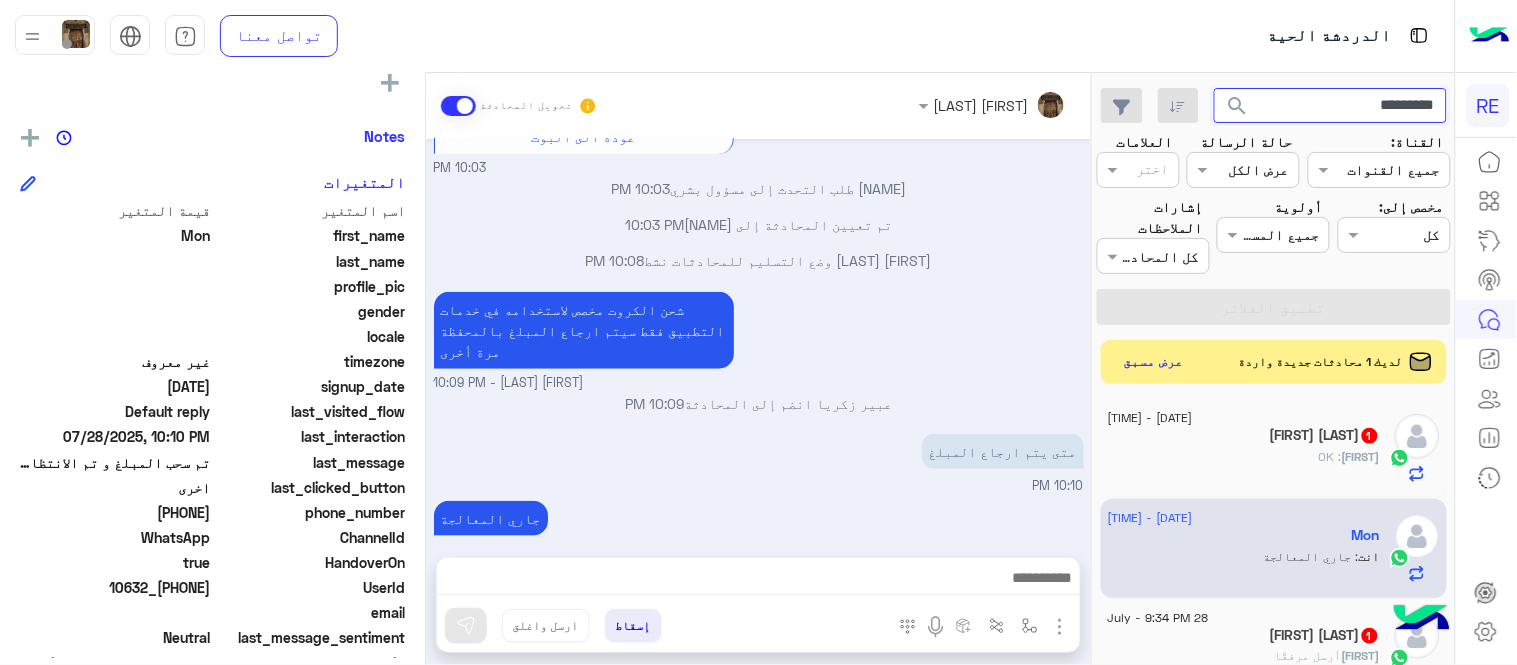 click on "search" 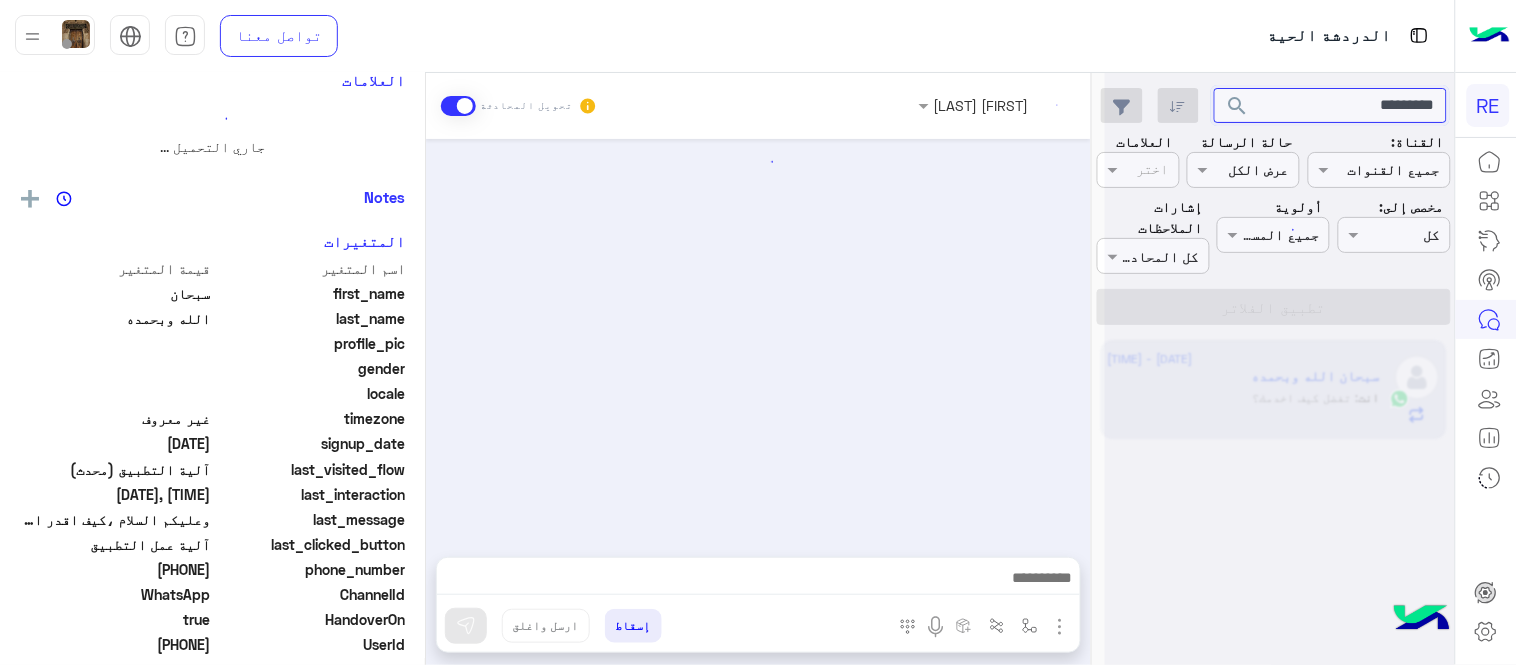 scroll, scrollTop: 1696, scrollLeft: 0, axis: vertical 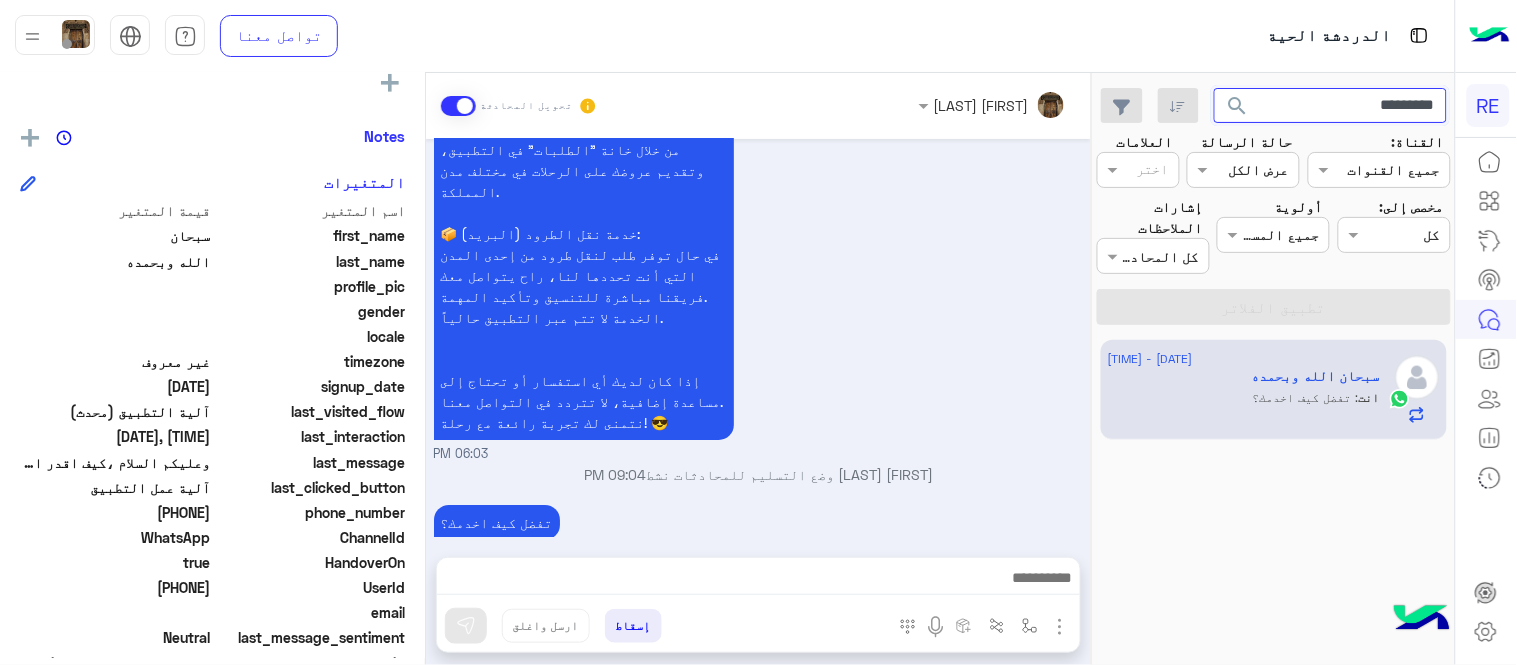 click on "*********" at bounding box center [1331, 106] 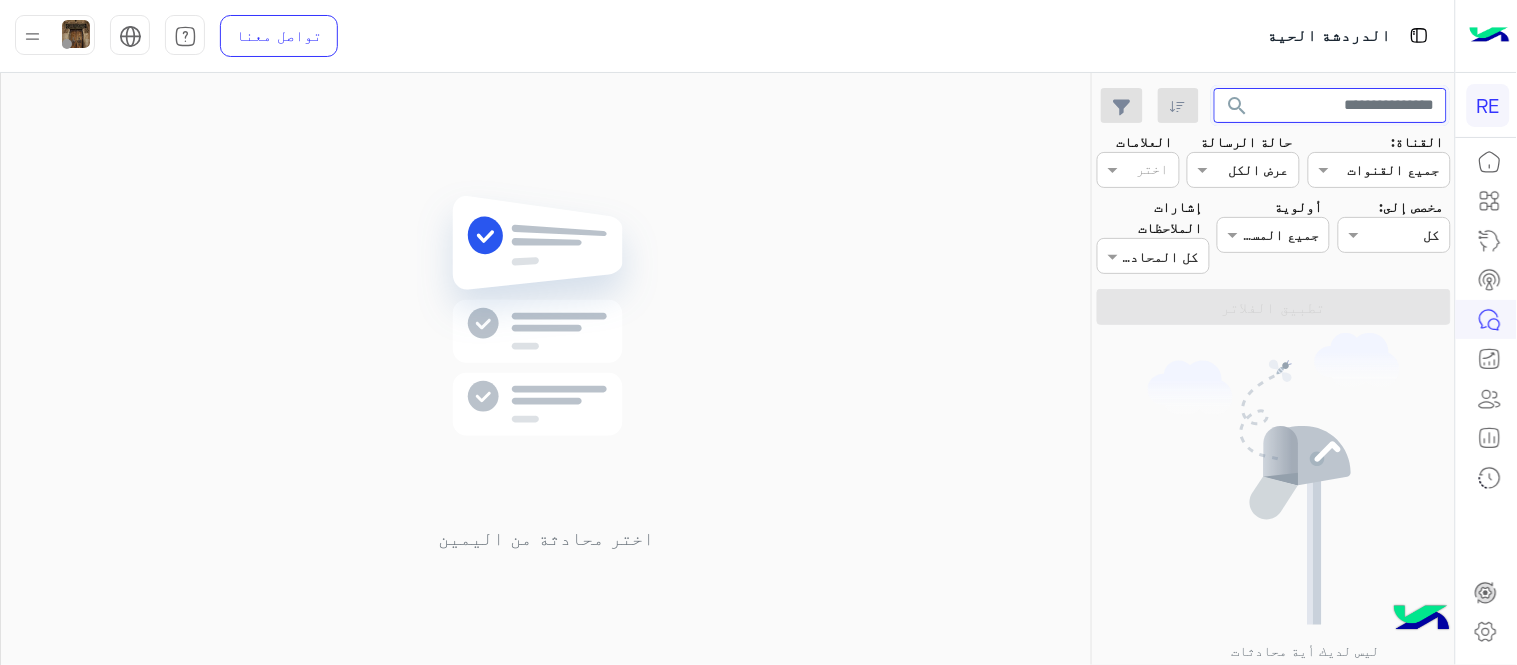 type 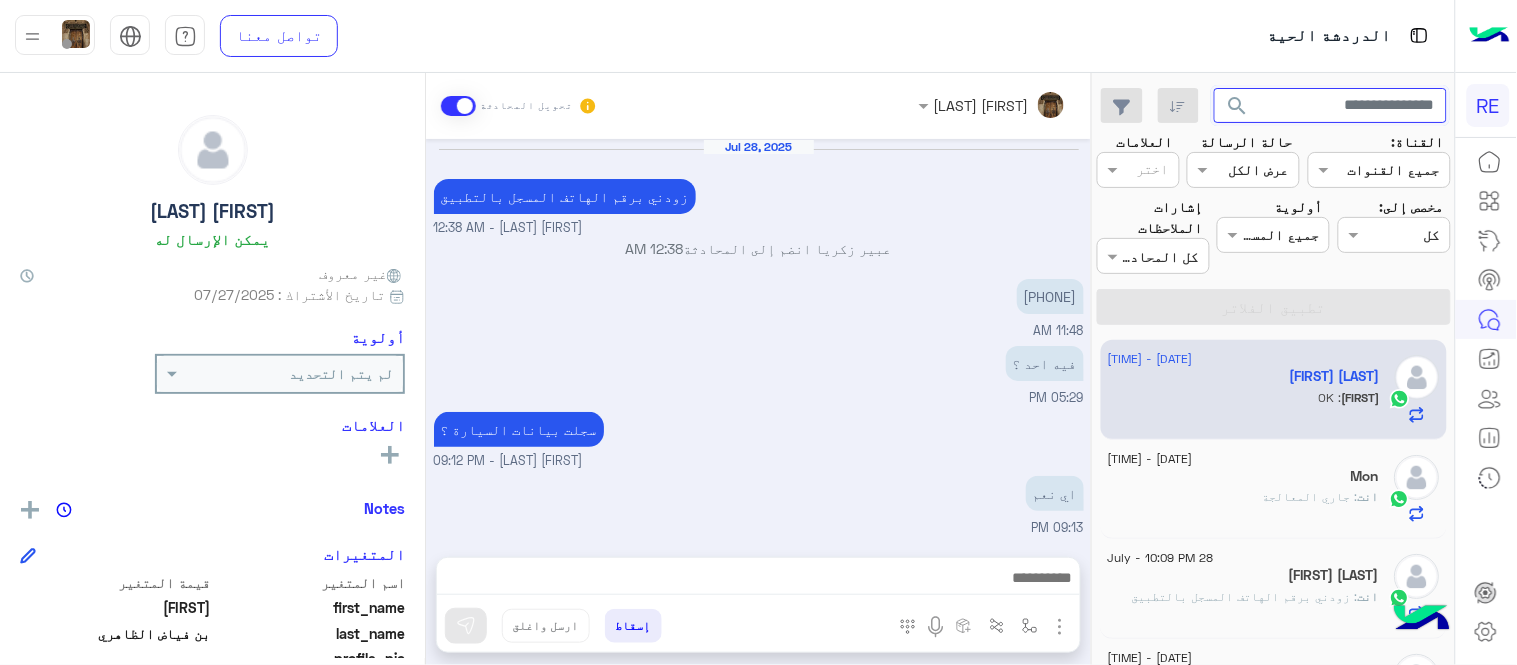 scroll, scrollTop: 261, scrollLeft: 0, axis: vertical 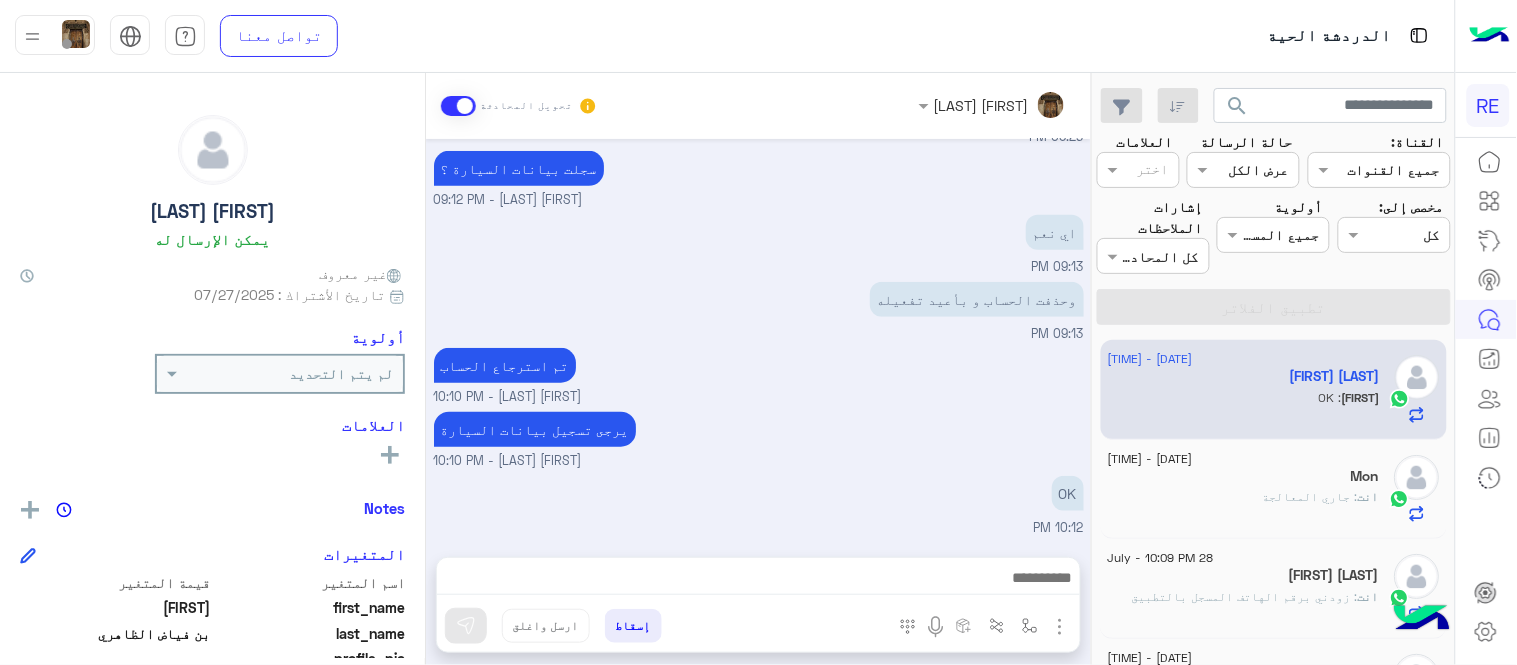 click on "OK   [TIME]" at bounding box center [759, 504] 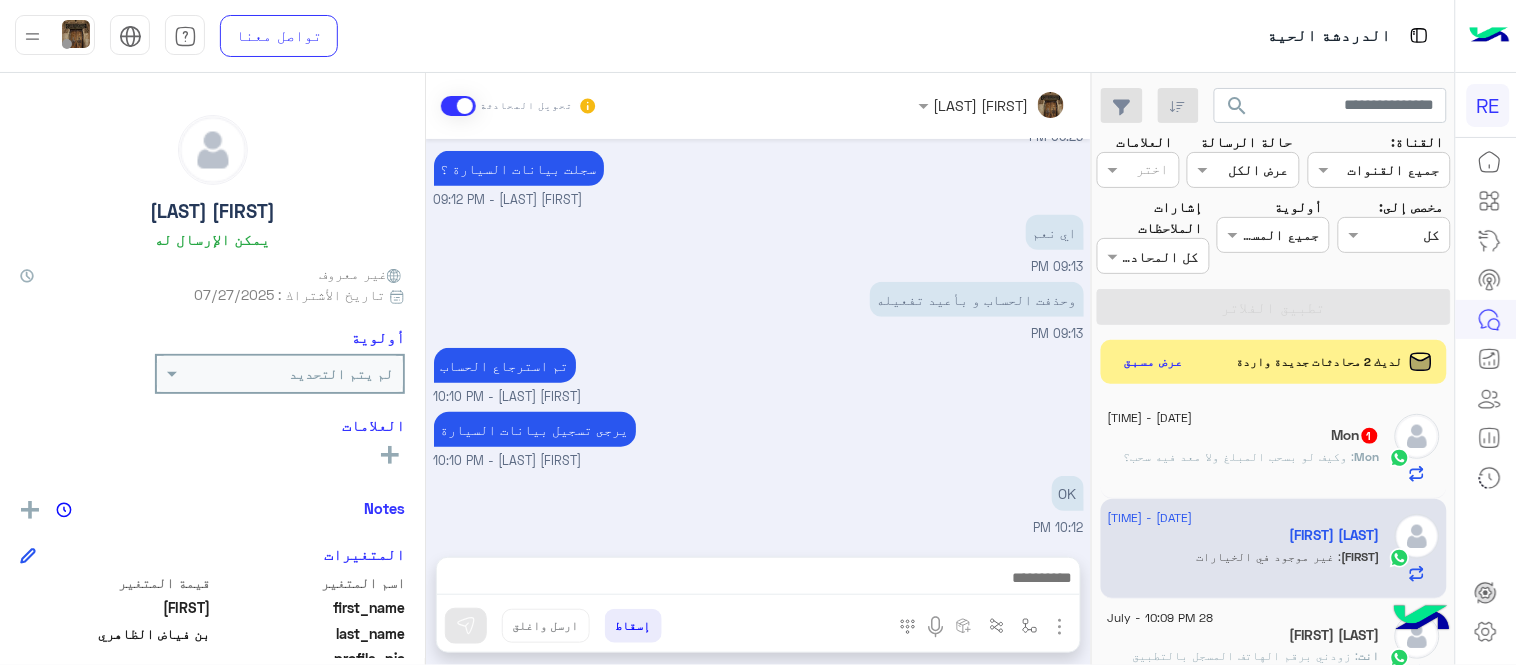 scroll, scrollTop: 561, scrollLeft: 0, axis: vertical 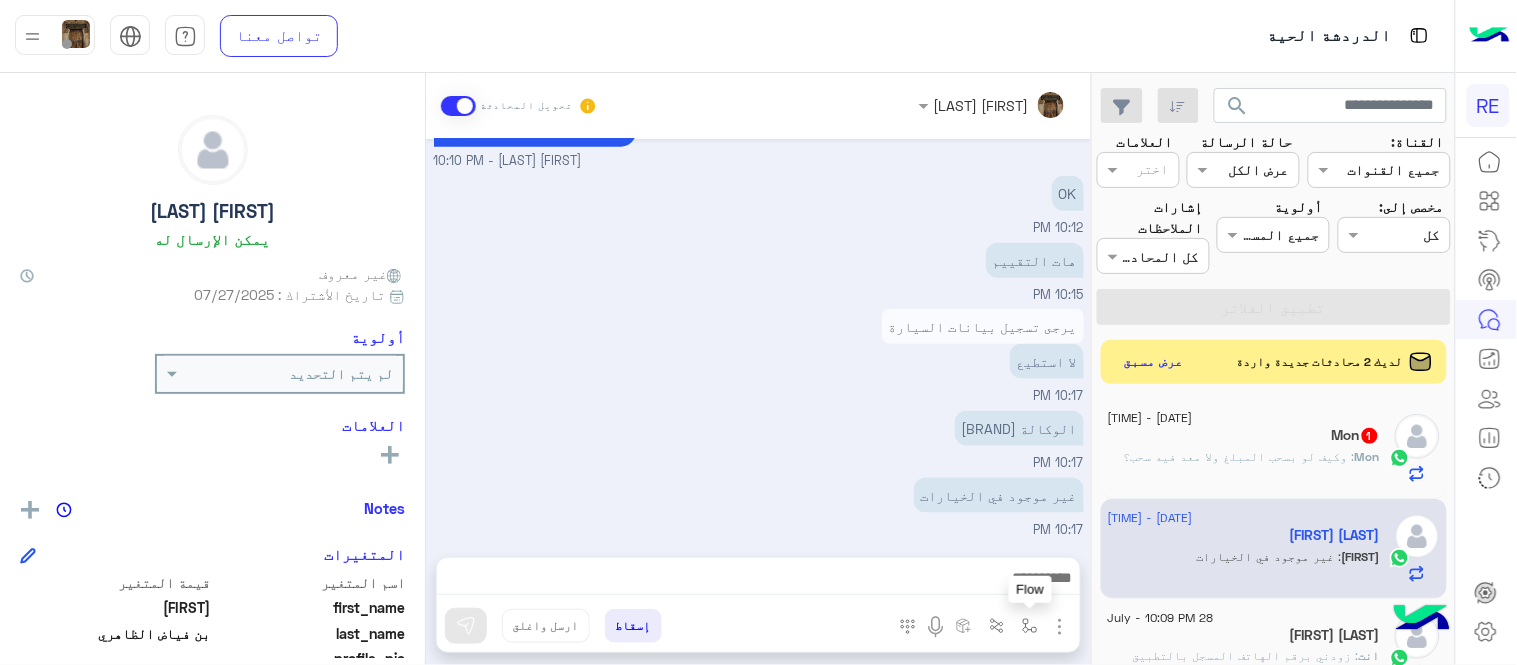 click at bounding box center (1030, 625) 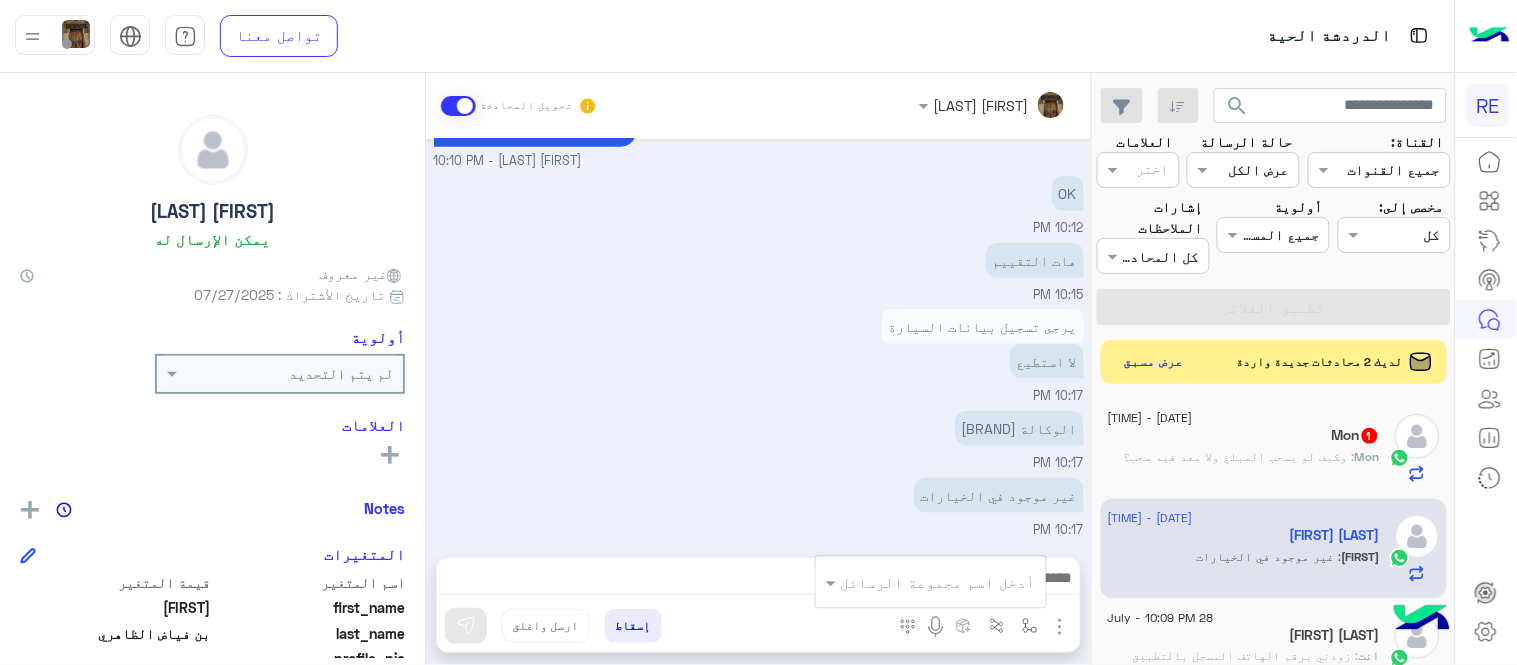 click at bounding box center [959, 582] 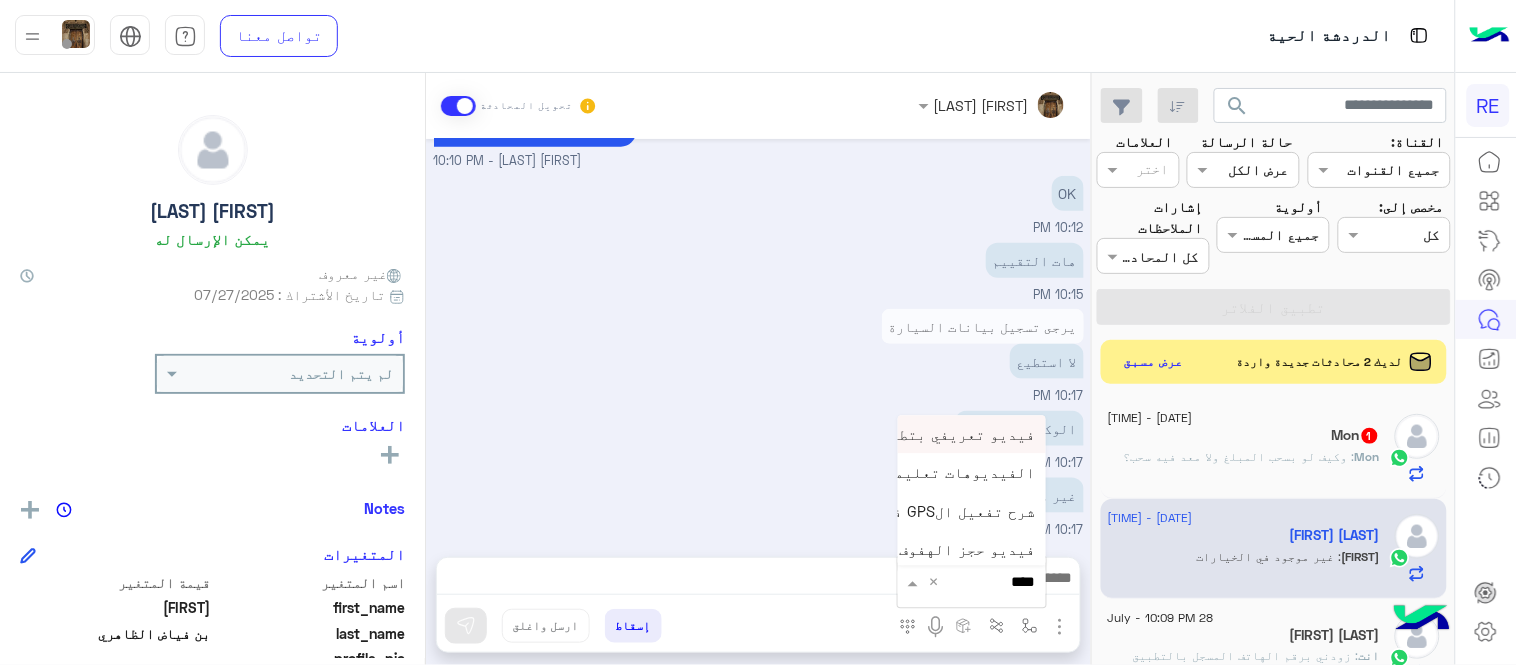type on "*****" 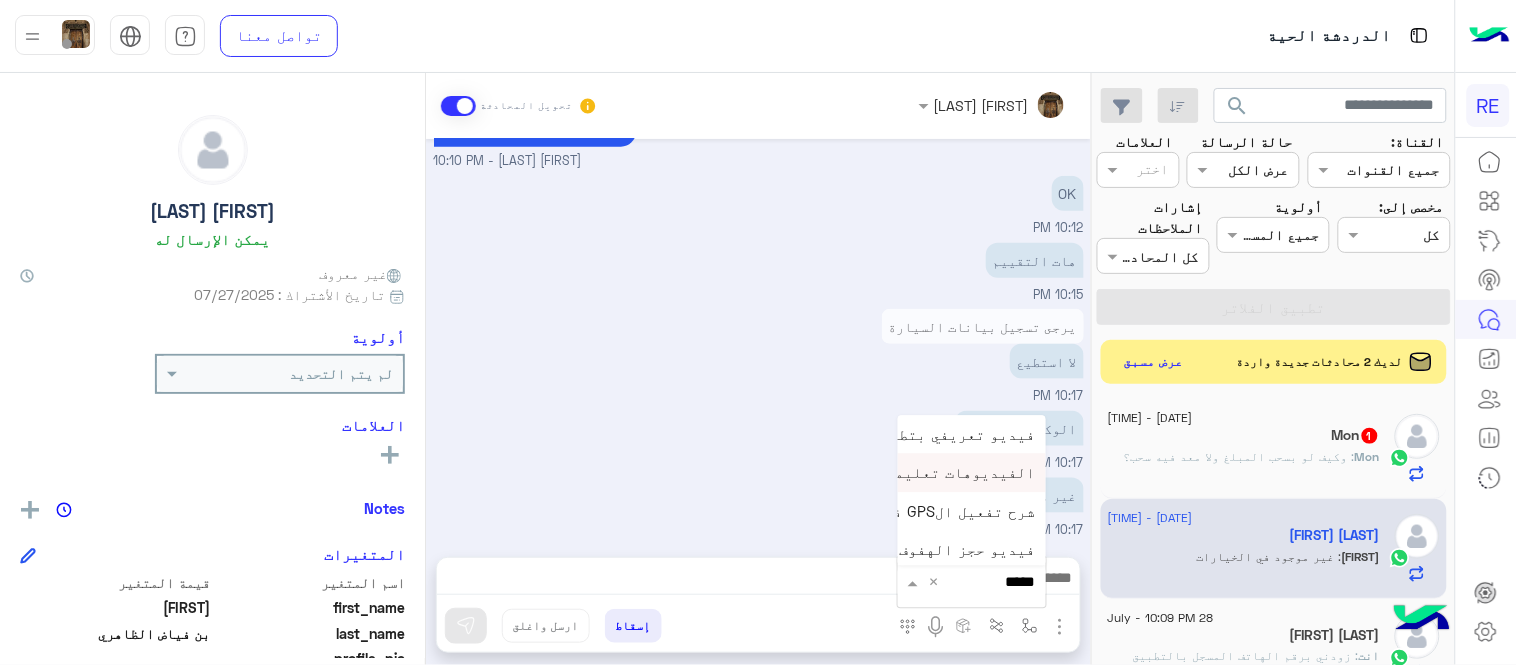 scroll, scrollTop: 81, scrollLeft: 0, axis: vertical 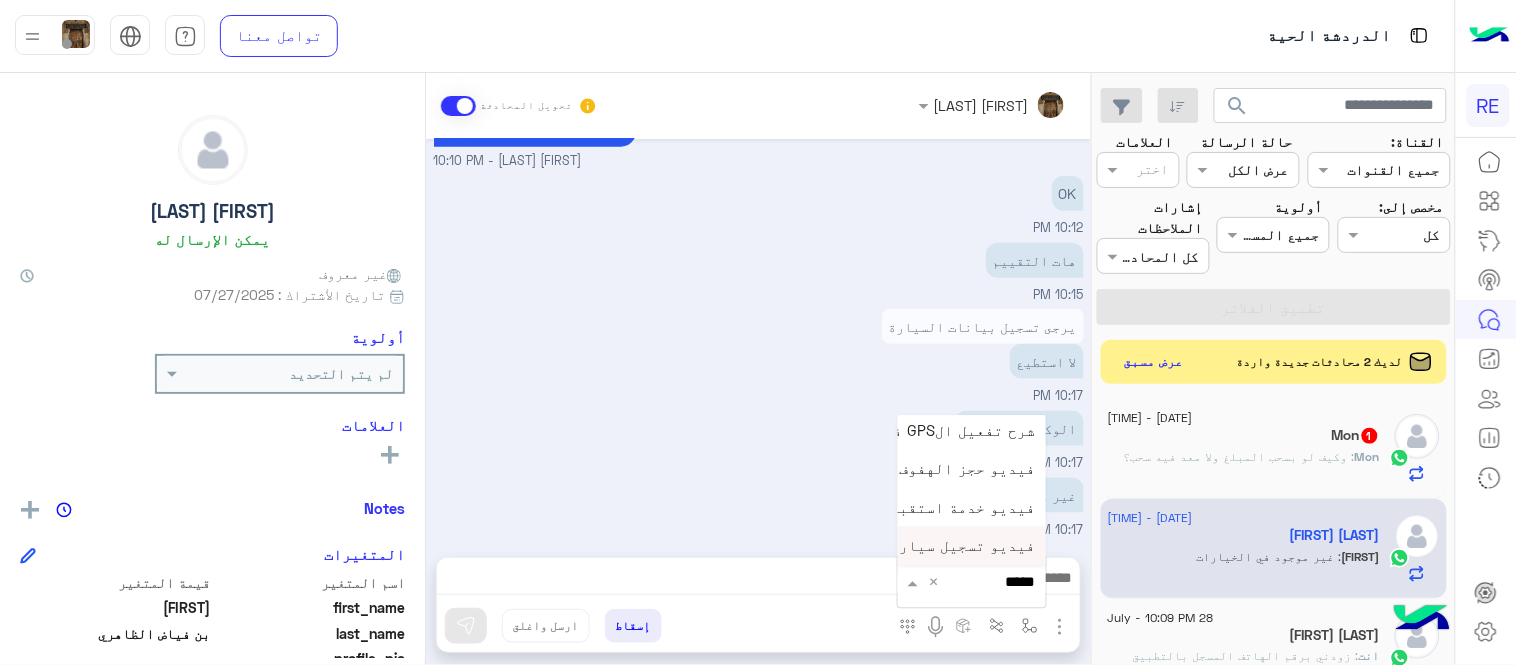 click on "فيديو تسجيل سيارة" at bounding box center [963, 546] 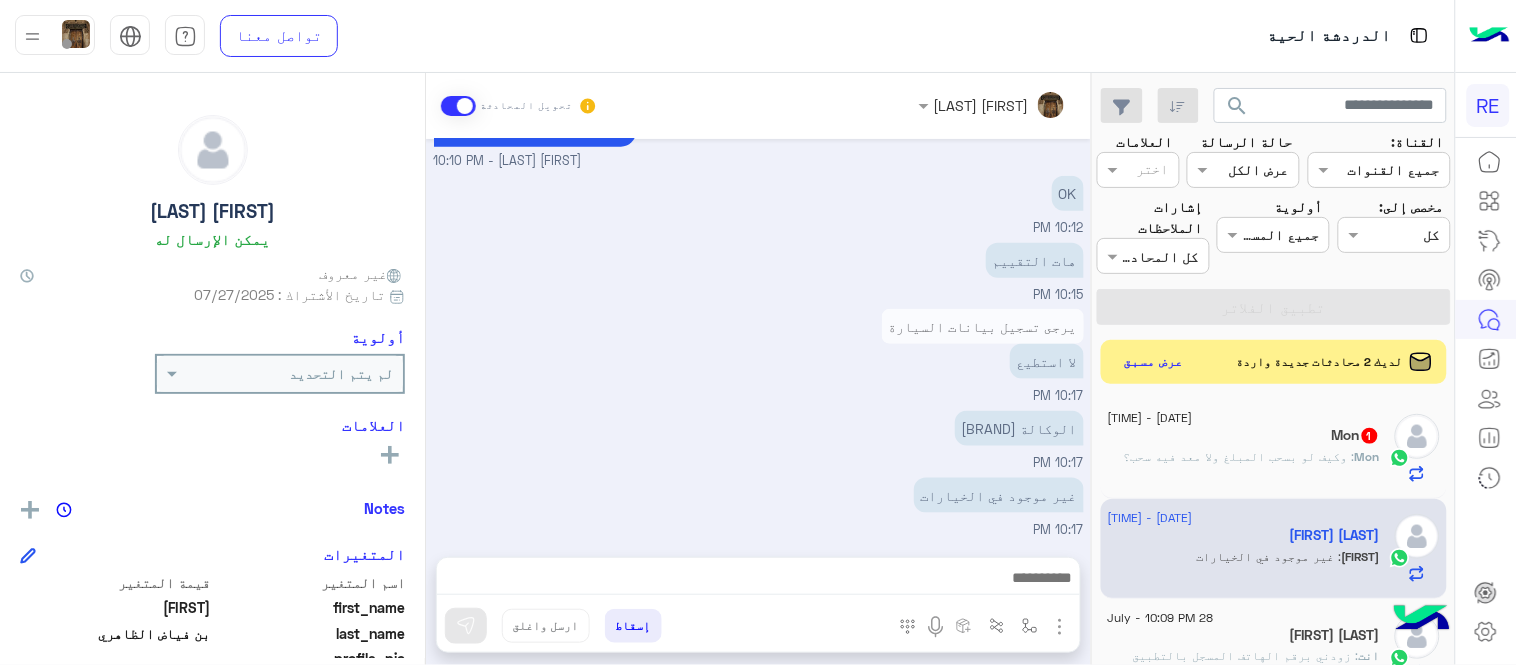 type on "**********" 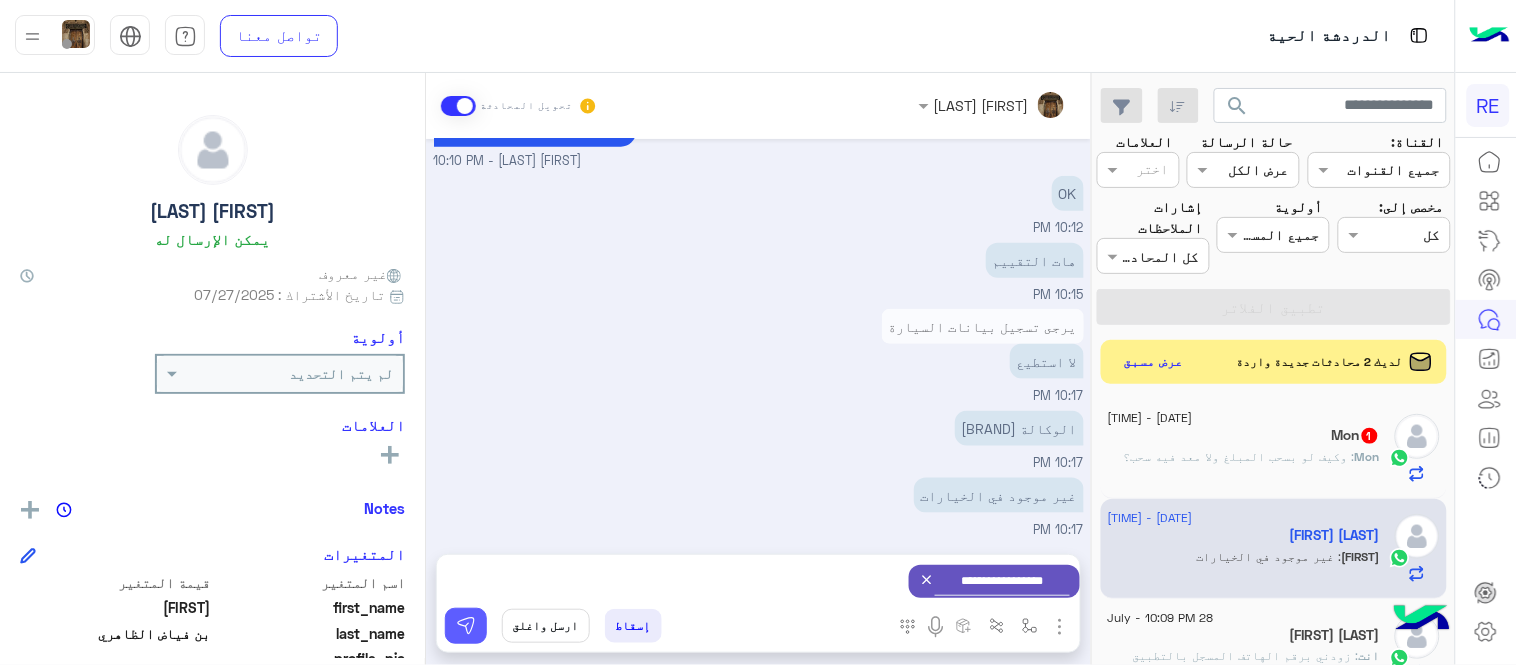 click at bounding box center [466, 626] 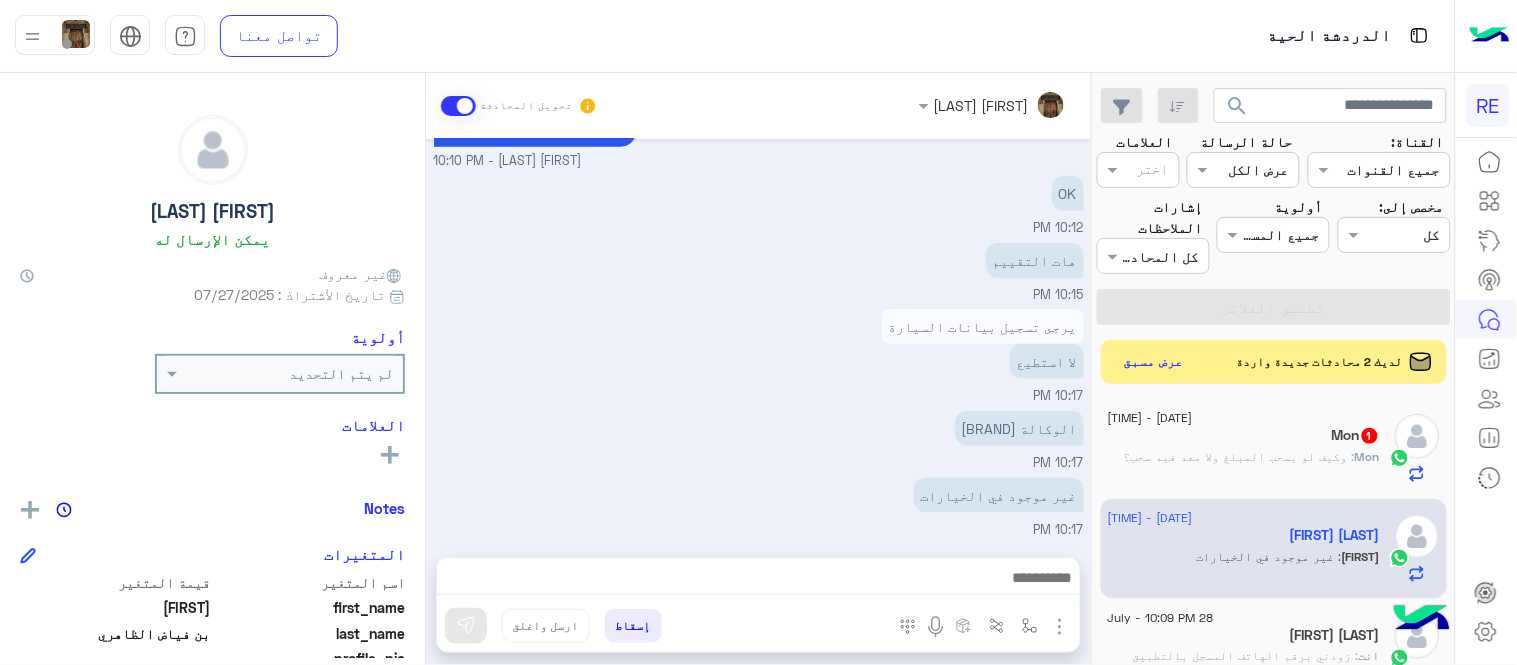 scroll, scrollTop: 561, scrollLeft: 0, axis: vertical 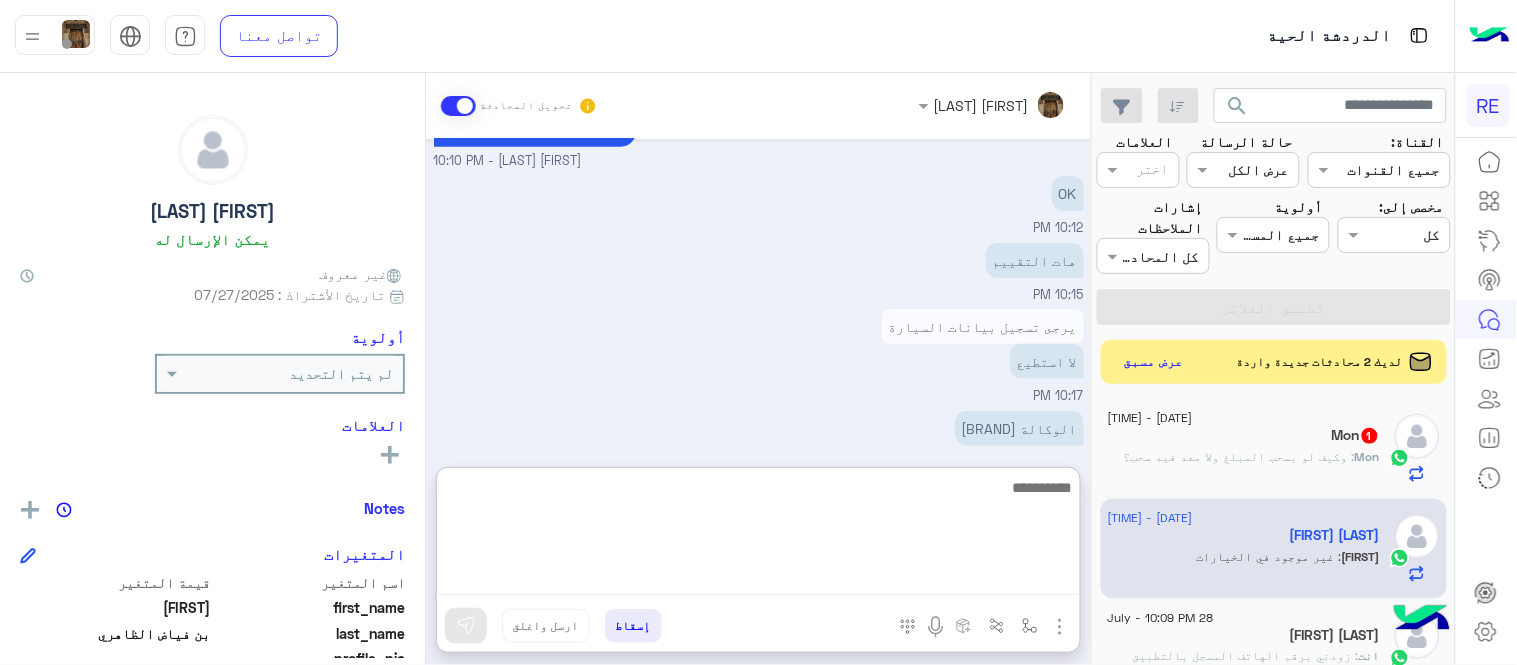 click at bounding box center [758, 535] 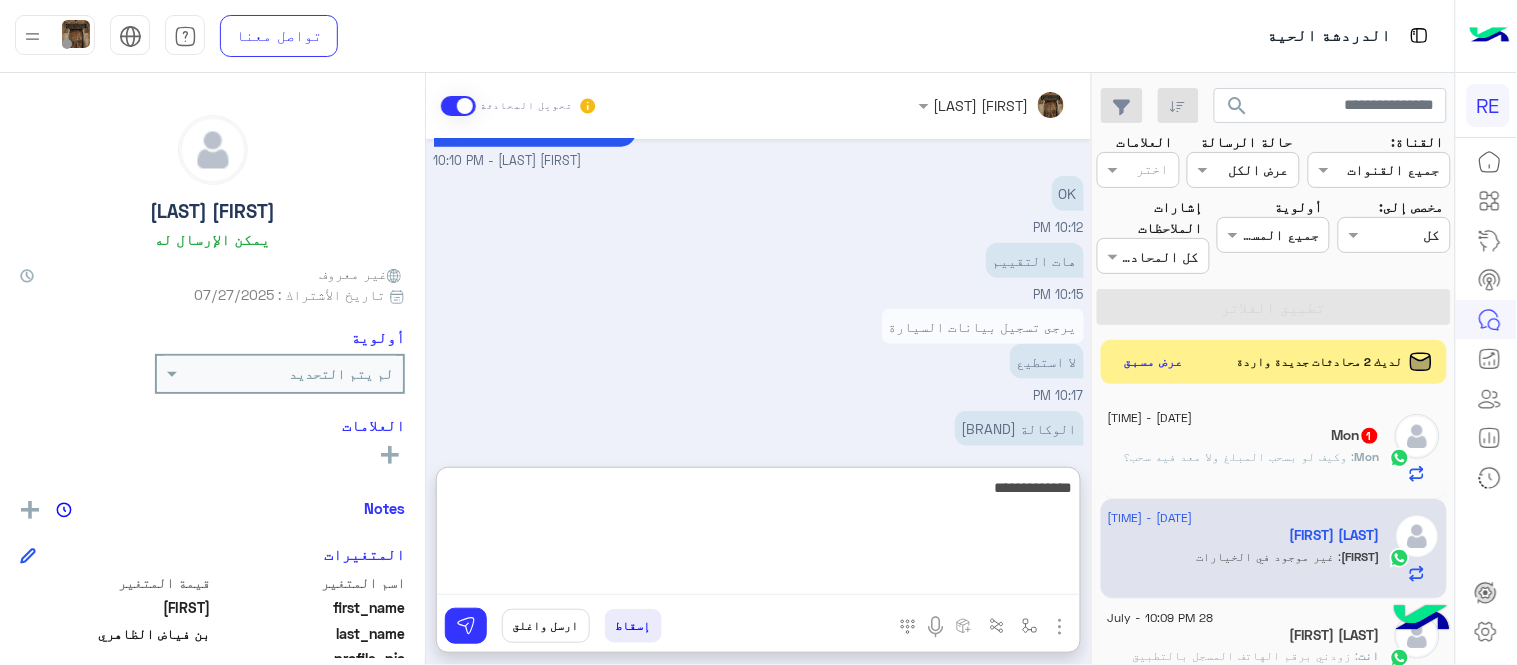 scroll, scrollTop: 830, scrollLeft: 0, axis: vertical 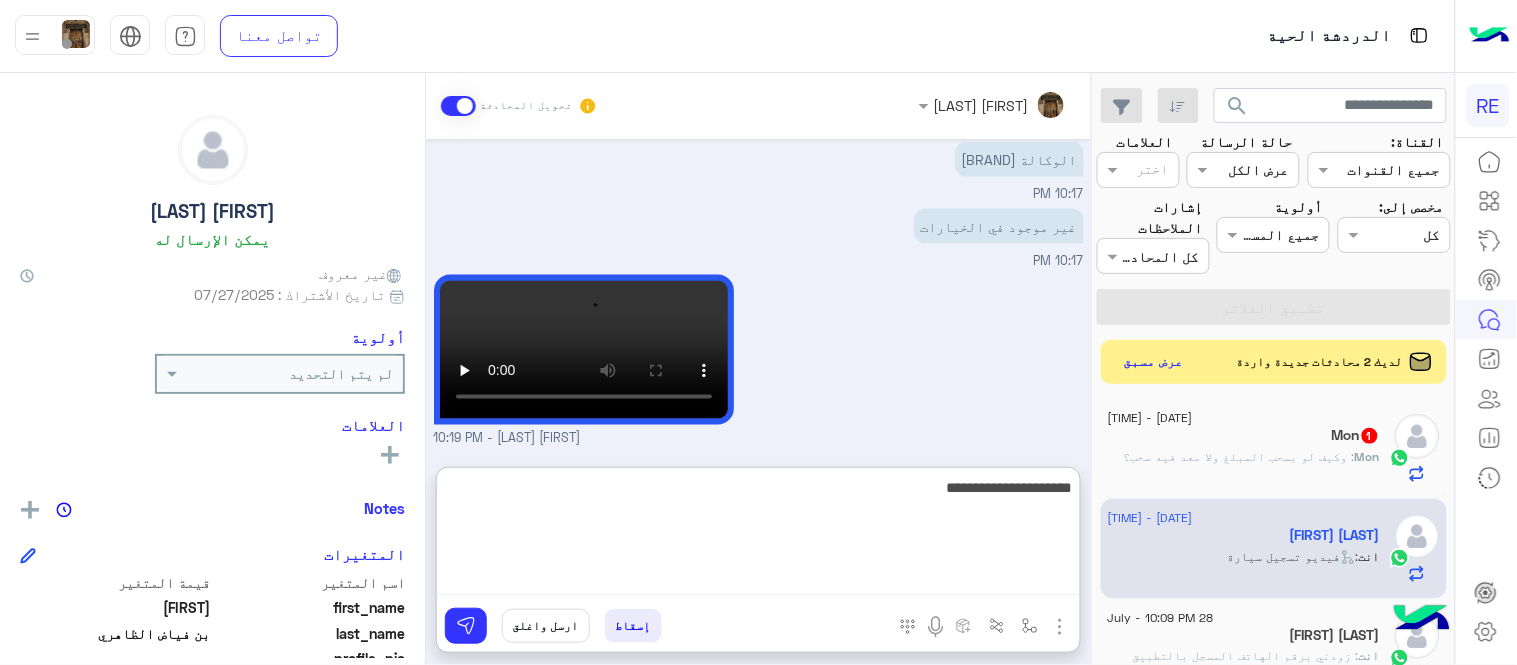 type on "**********" 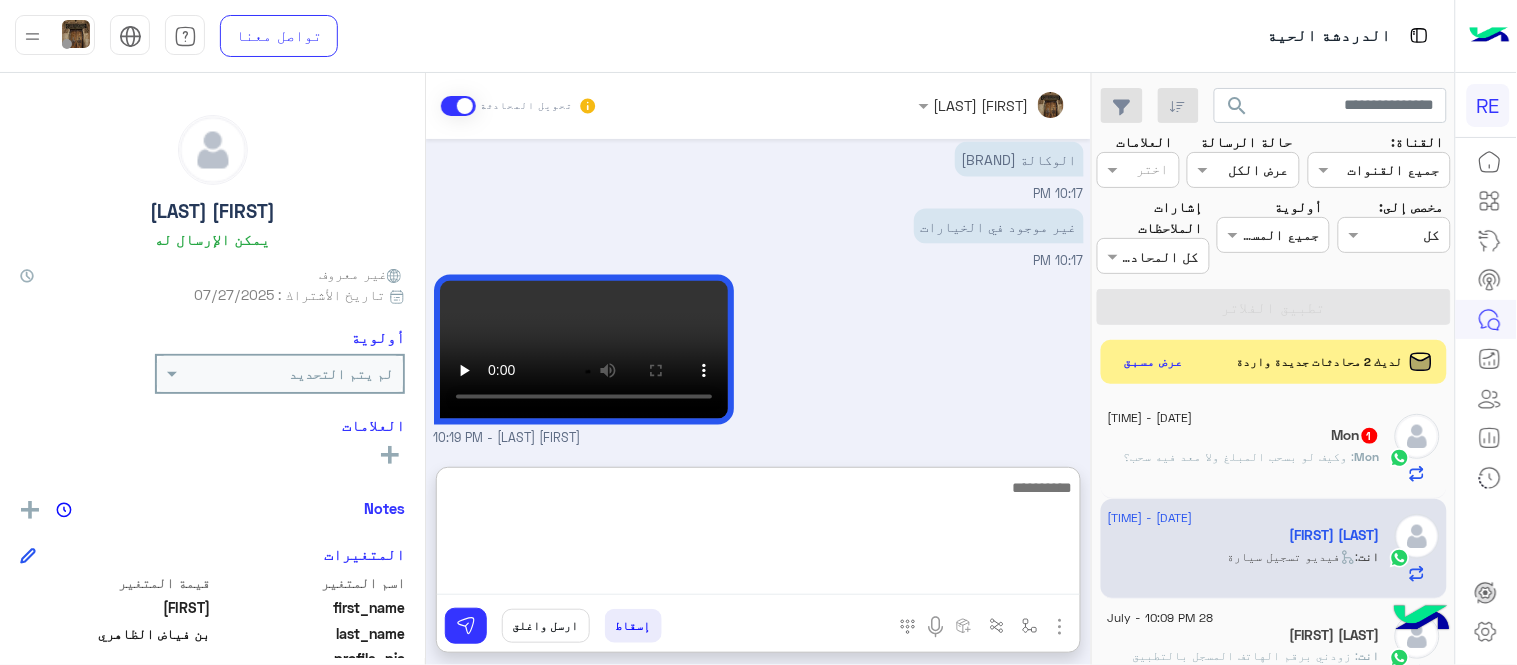 scroll, scrollTop: 893, scrollLeft: 0, axis: vertical 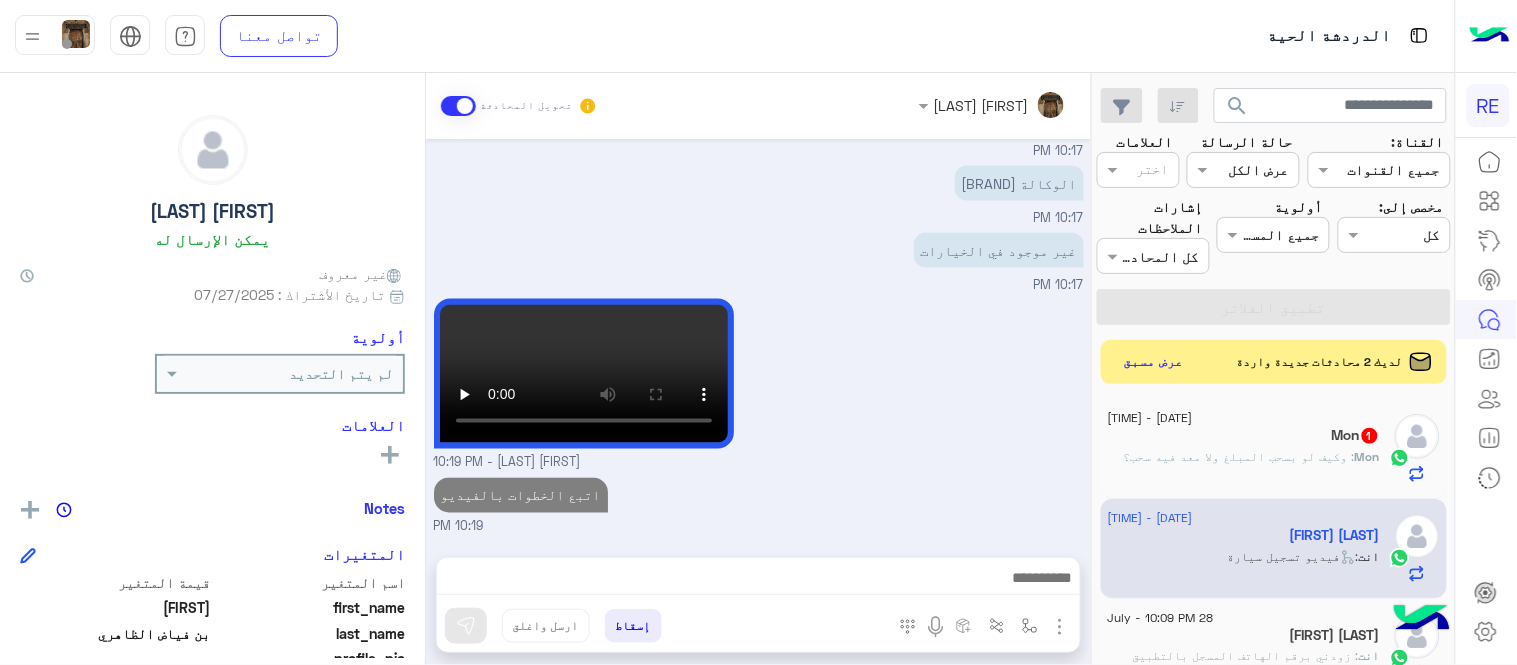 click on "Mon   1" 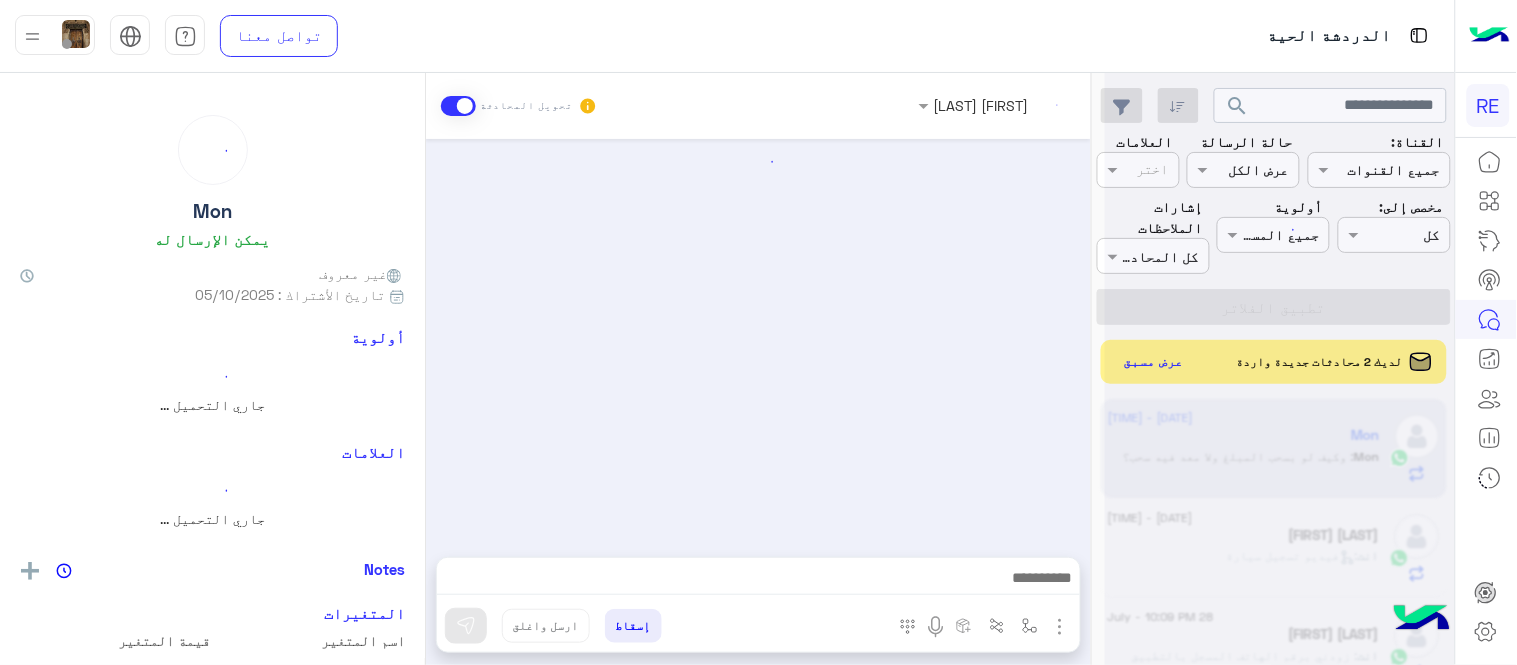 scroll, scrollTop: 272, scrollLeft: 0, axis: vertical 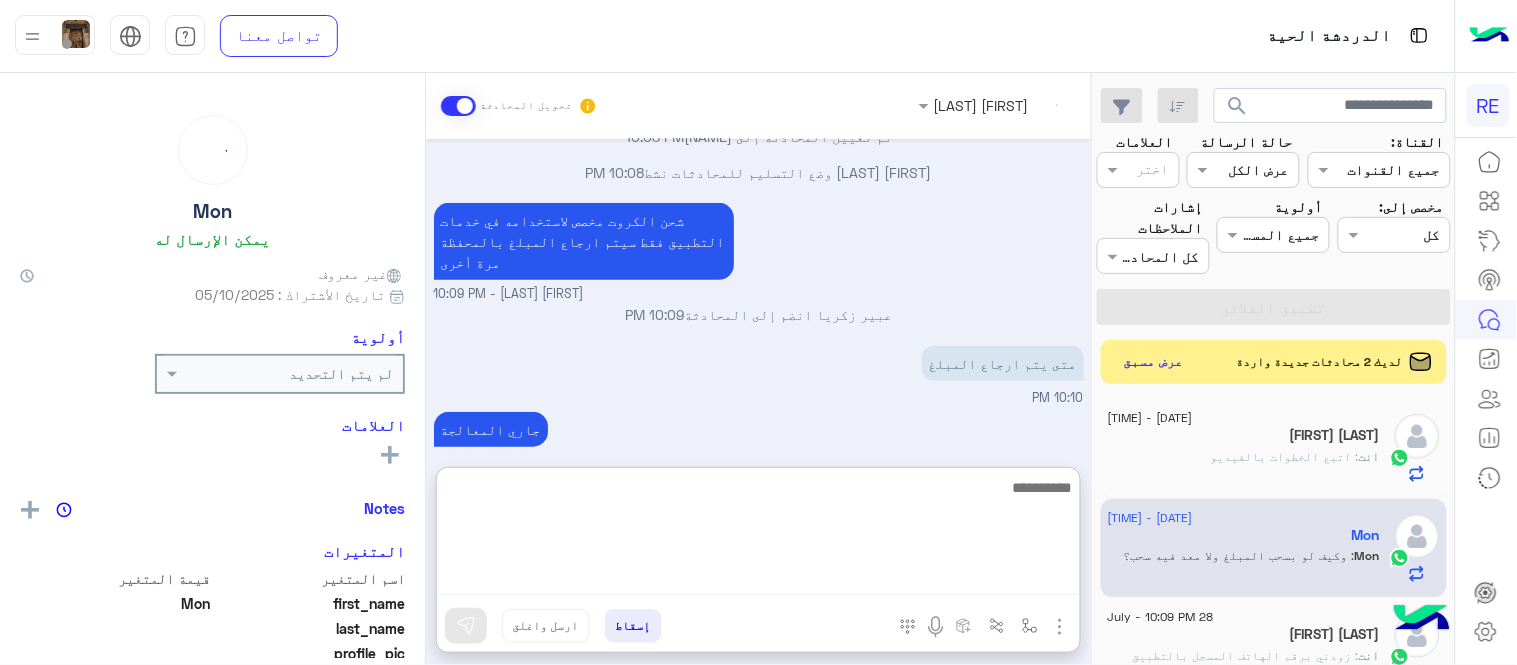 click at bounding box center [758, 535] 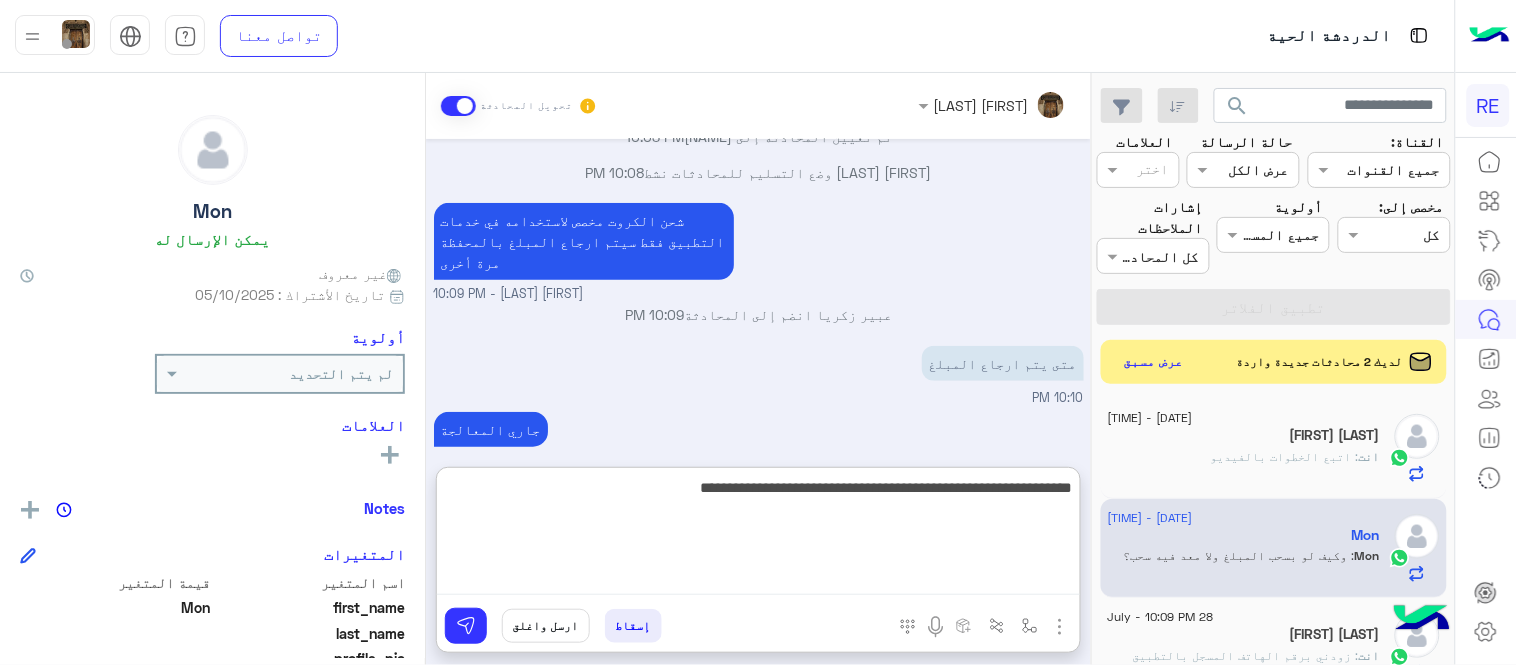 click on "**********" at bounding box center (758, 535) 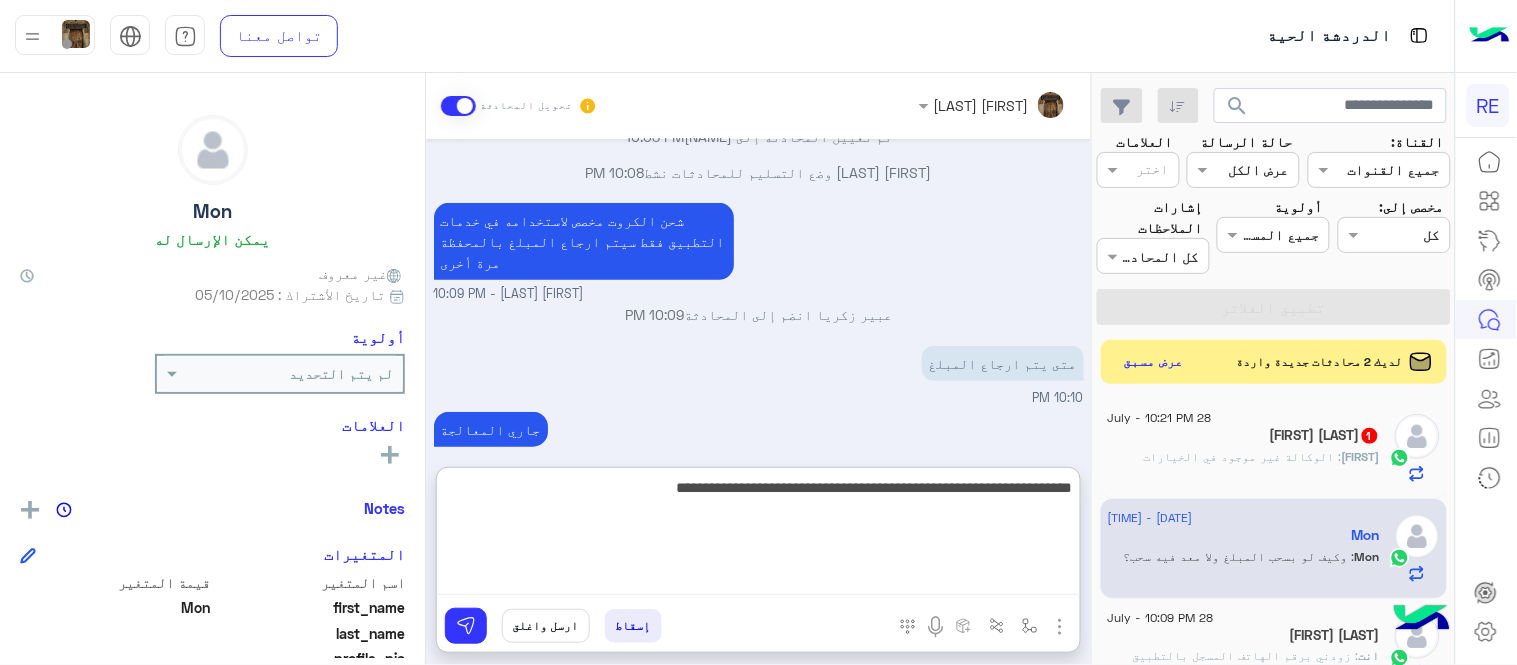 click on "**********" at bounding box center (758, 535) 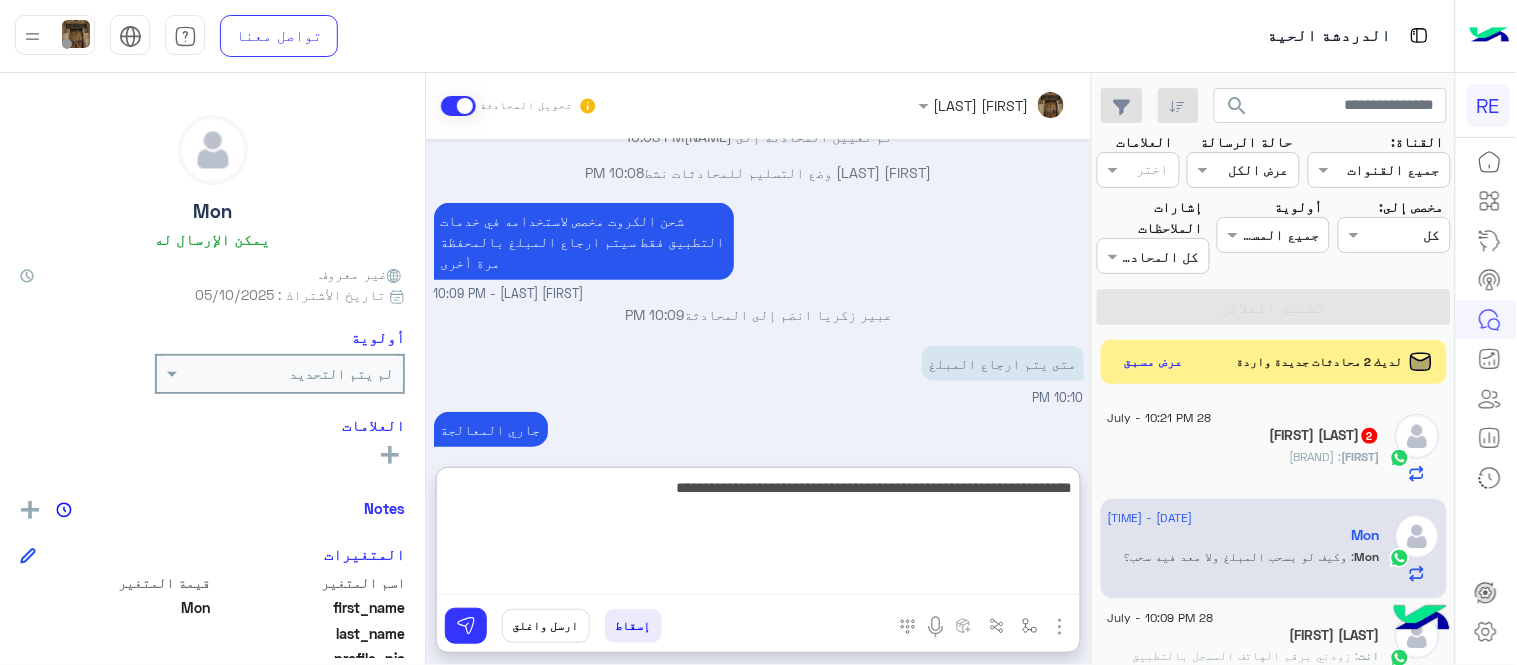 click on "**********" at bounding box center [758, 535] 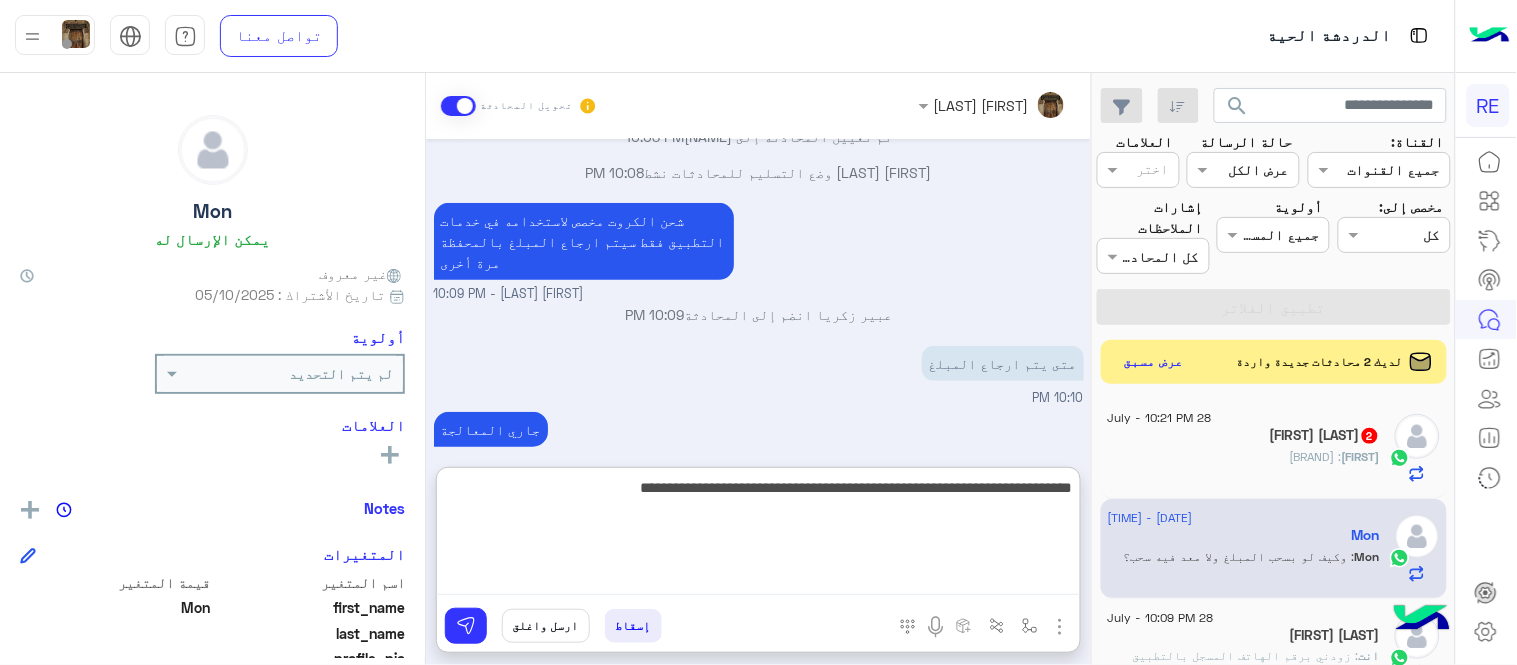 click on "**********" at bounding box center [758, 535] 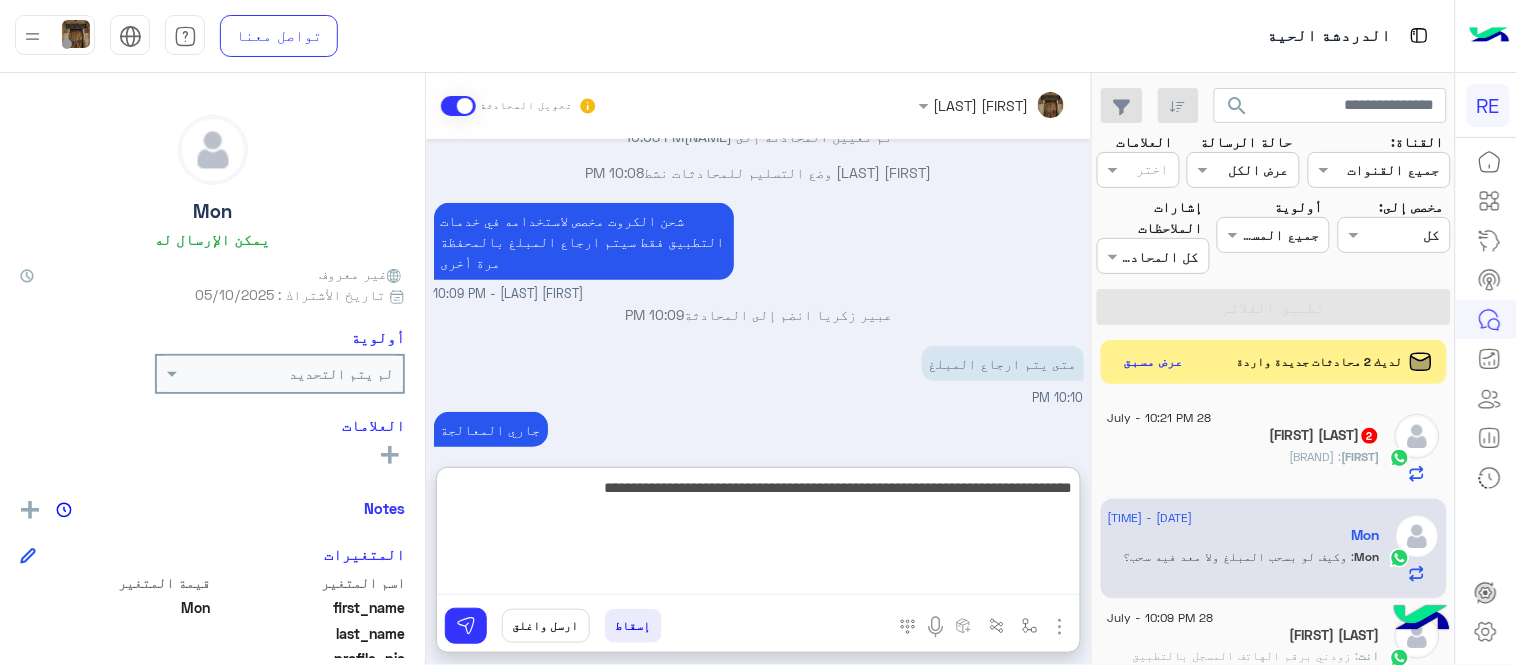 type on "**********" 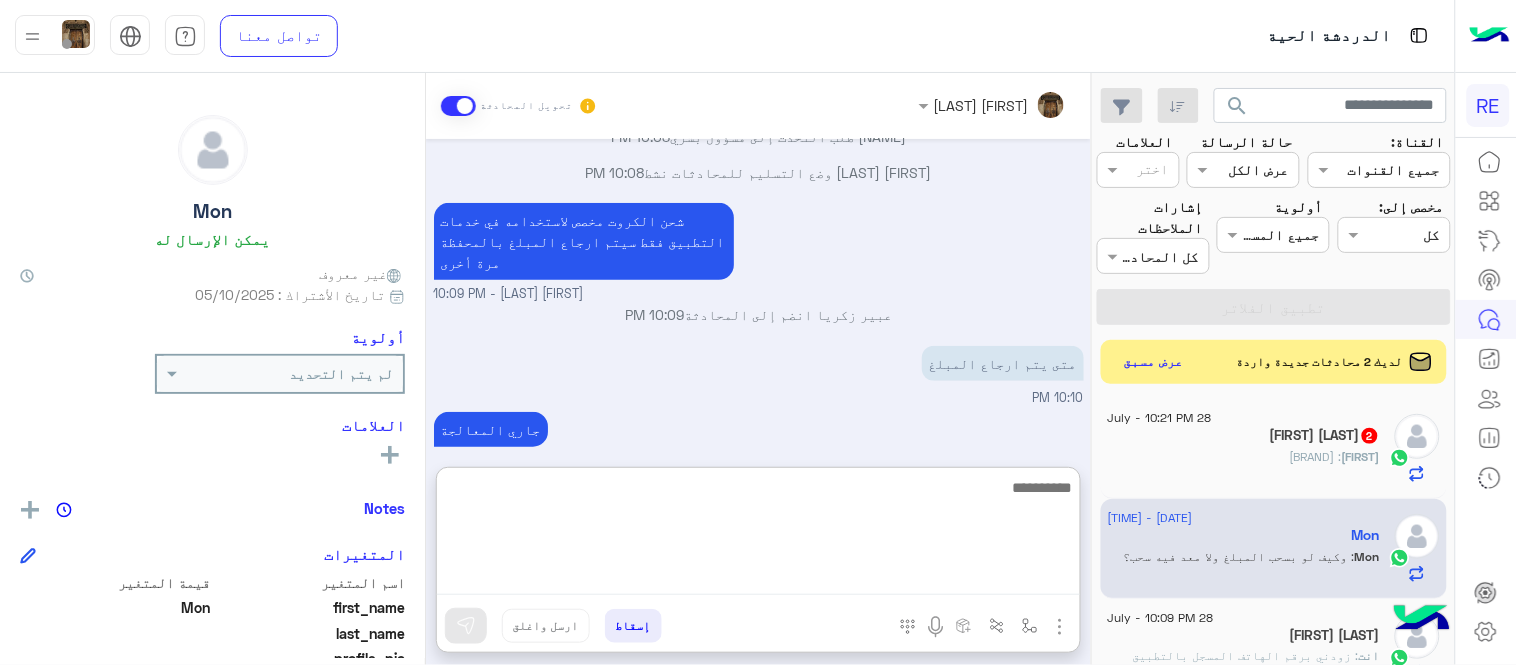scroll, scrollTop: 446, scrollLeft: 0, axis: vertical 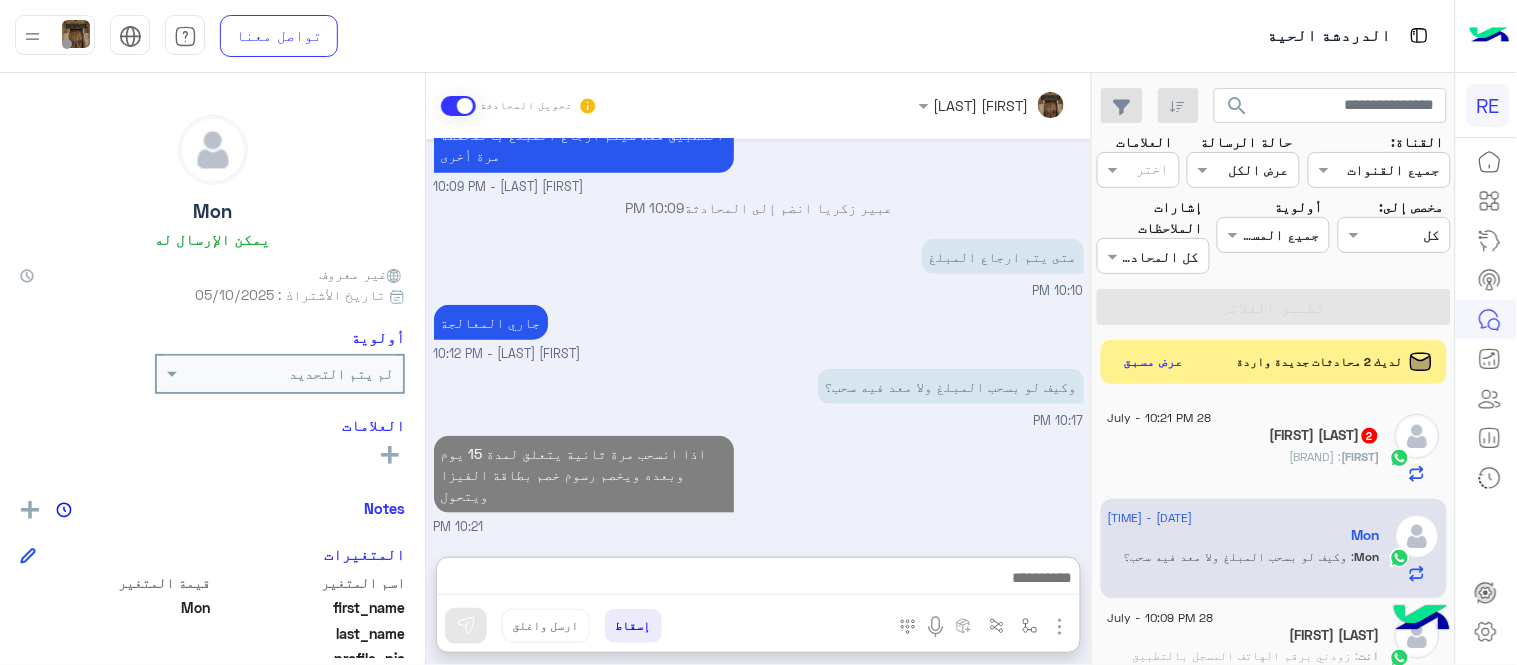 click on "Jul [DATE] يومين انتظر ايداع المبلغ و لم يتم ؟ 10:03 PM تم إعادة توجيه المحادثة. للعودة إلي الرد الالي، أنقر الزر الموجود بالأسفل عودة الى البوت 10:03 PM تم تعيين المحادثة إلى [NAME] 10:03 PM [NAME] طلب التحدث إلى مسؤول بشري 10:03 PM [FIRST] [LAST] وضع التسليم للمحادثات نشط 10:08 PM شحن الكروت مخصص لاستخدامه في خدمات التطبيق فقط سيتم ارجاع المبلغ بالمحفظة مرة أخرى [FIRST] [LAST] - 10:09 PM [FIRST] [LAST] انضم إلى المحادثة 10:09 PM متى يتم ارجاع المبلغ 10:10 PM جاري المعالجة [FIRST] [LAST] - 10:12 PM وكيف لو بسحب المبلغ ولا معد فيه سحب؟ 10:17 PM 10:21 PM" at bounding box center [758, 338] 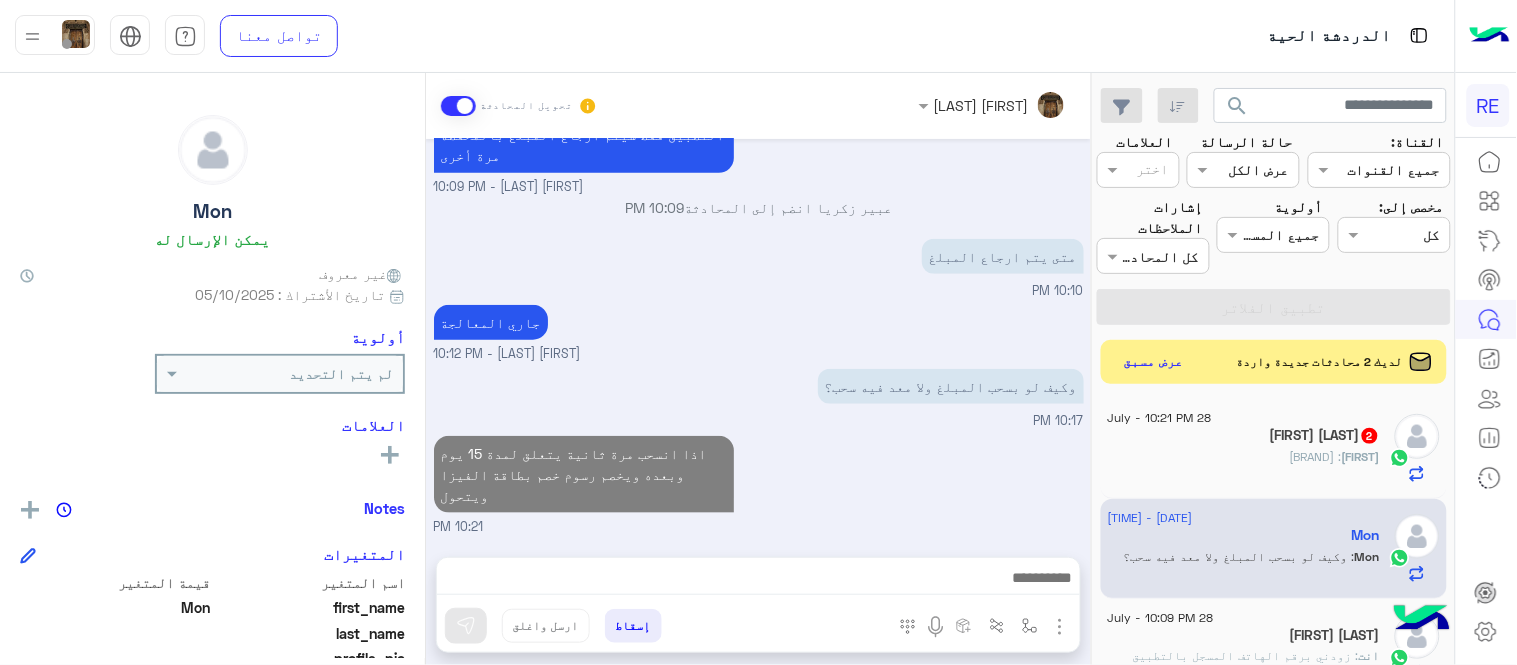 scroll, scrollTop: 356, scrollLeft: 0, axis: vertical 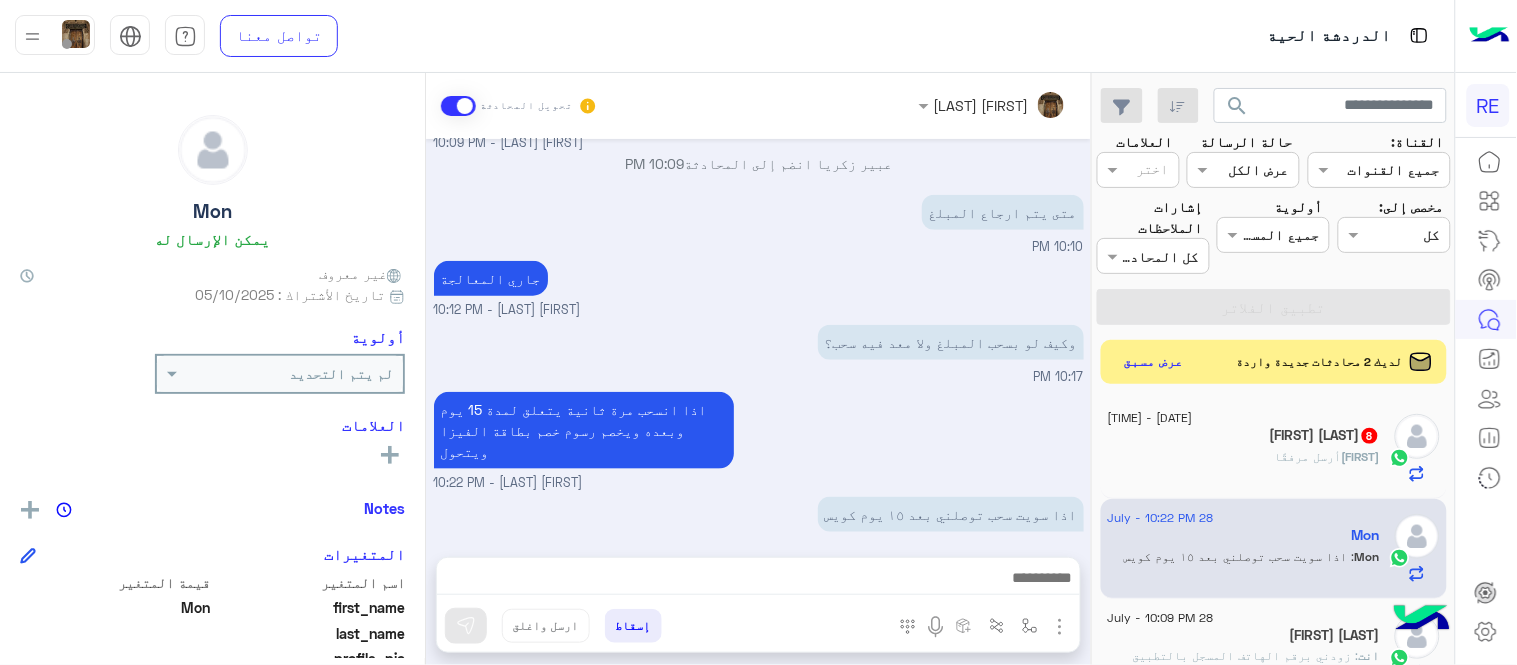 drag, startPoint x: 961, startPoint y: 600, endPoint x: 935, endPoint y: 570, distance: 39.698868 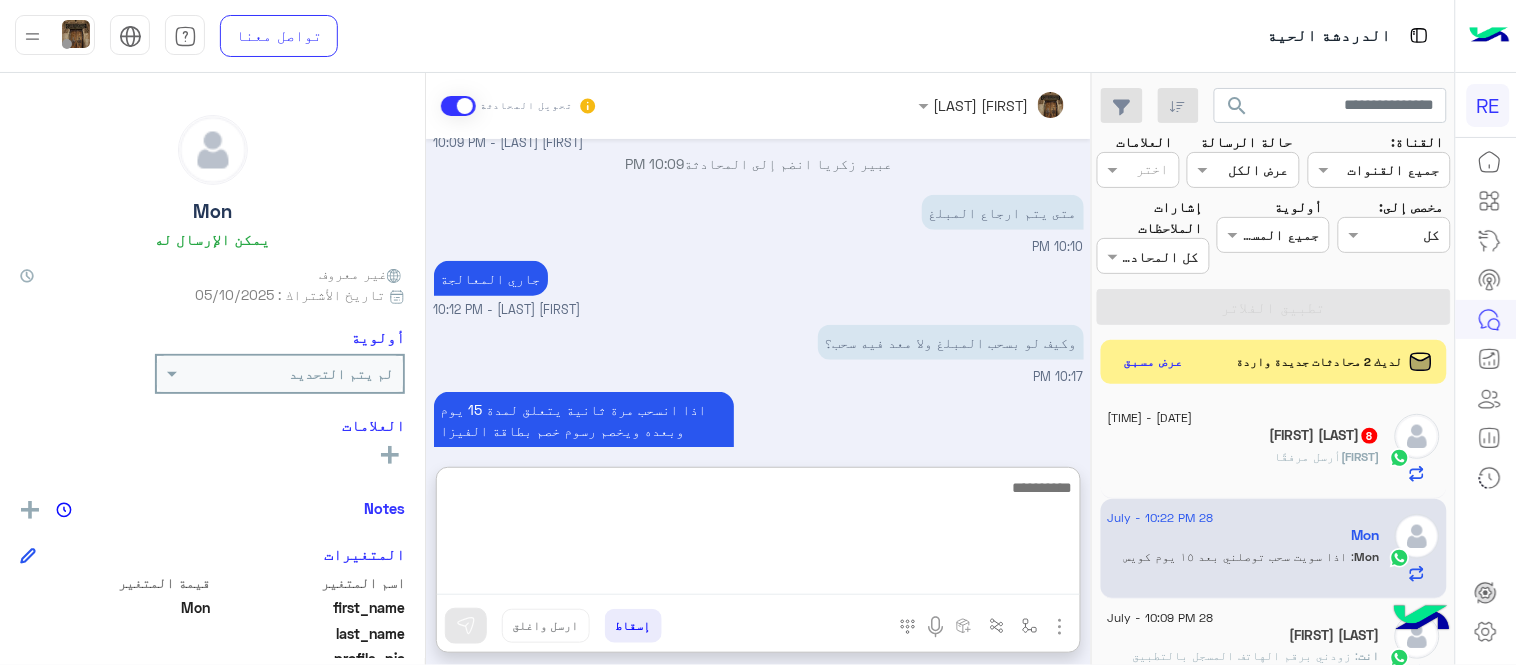 scroll, scrollTop: 446, scrollLeft: 0, axis: vertical 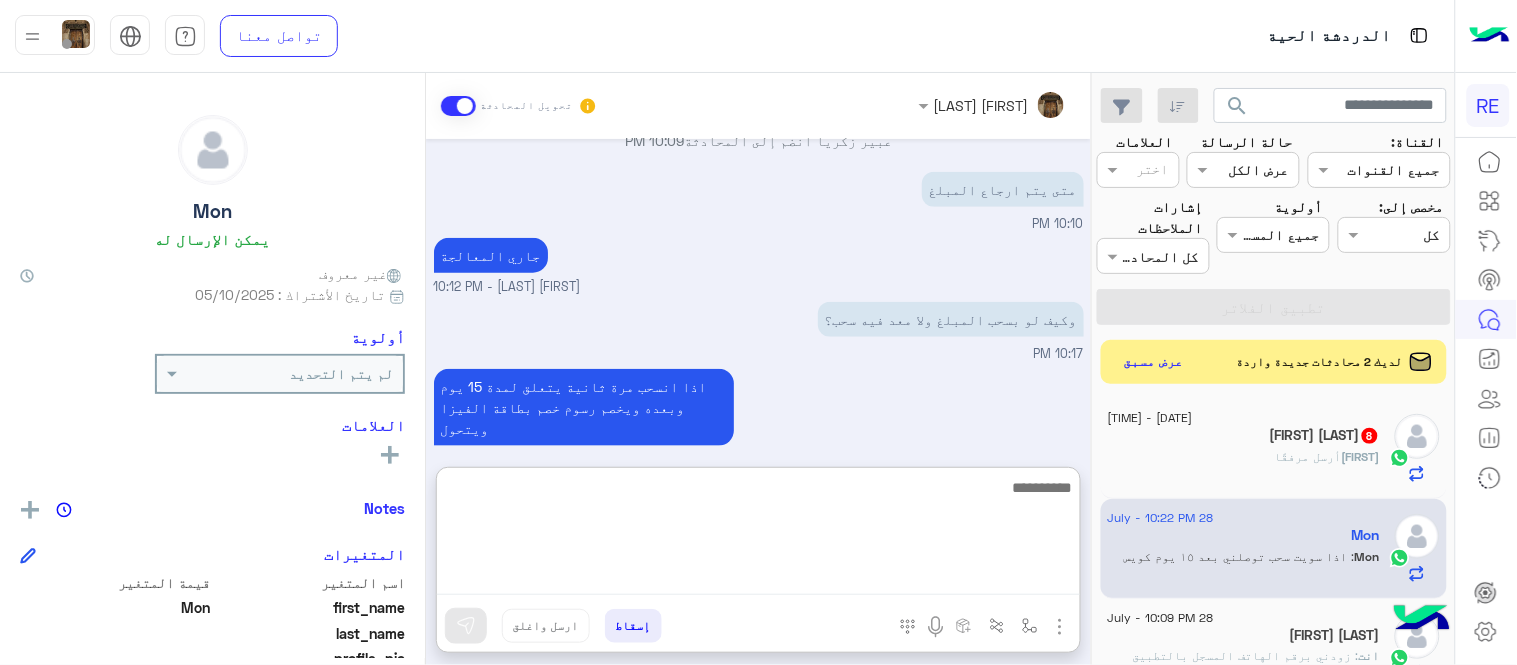 type on "*" 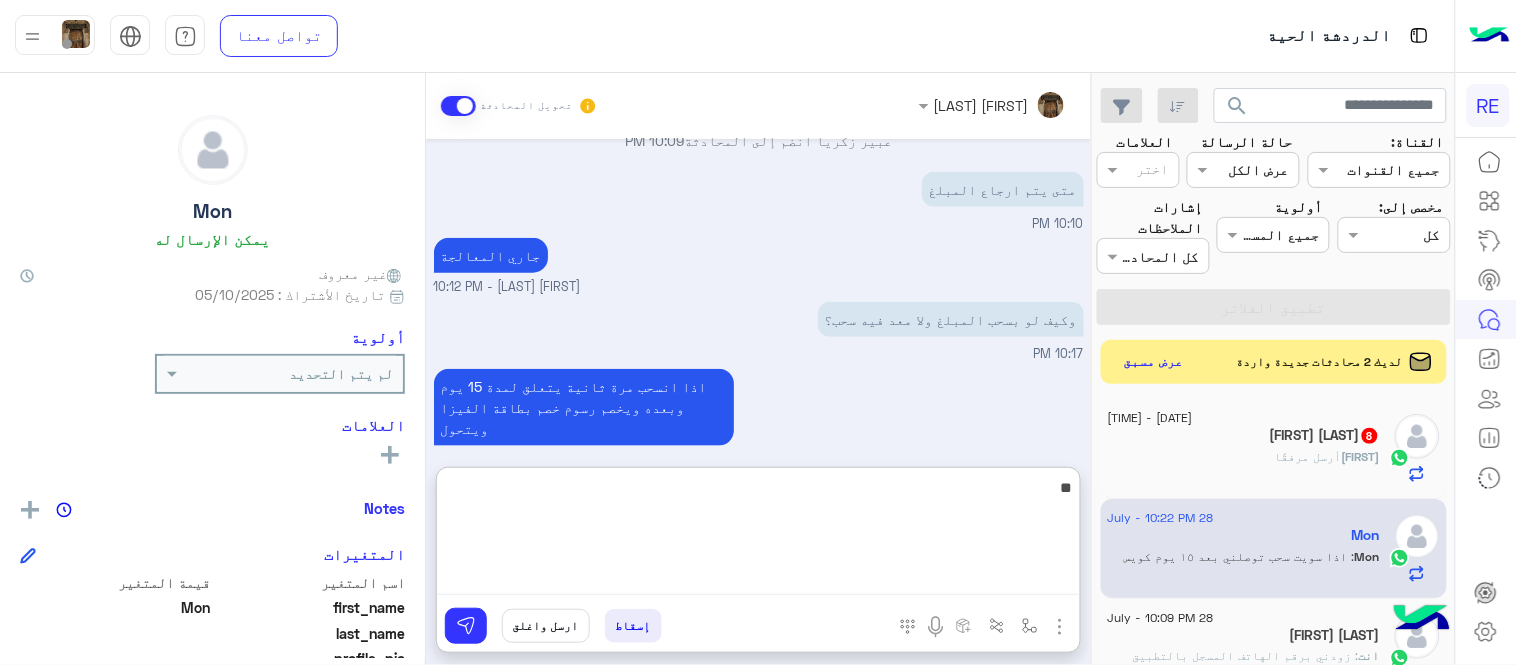 type on "*" 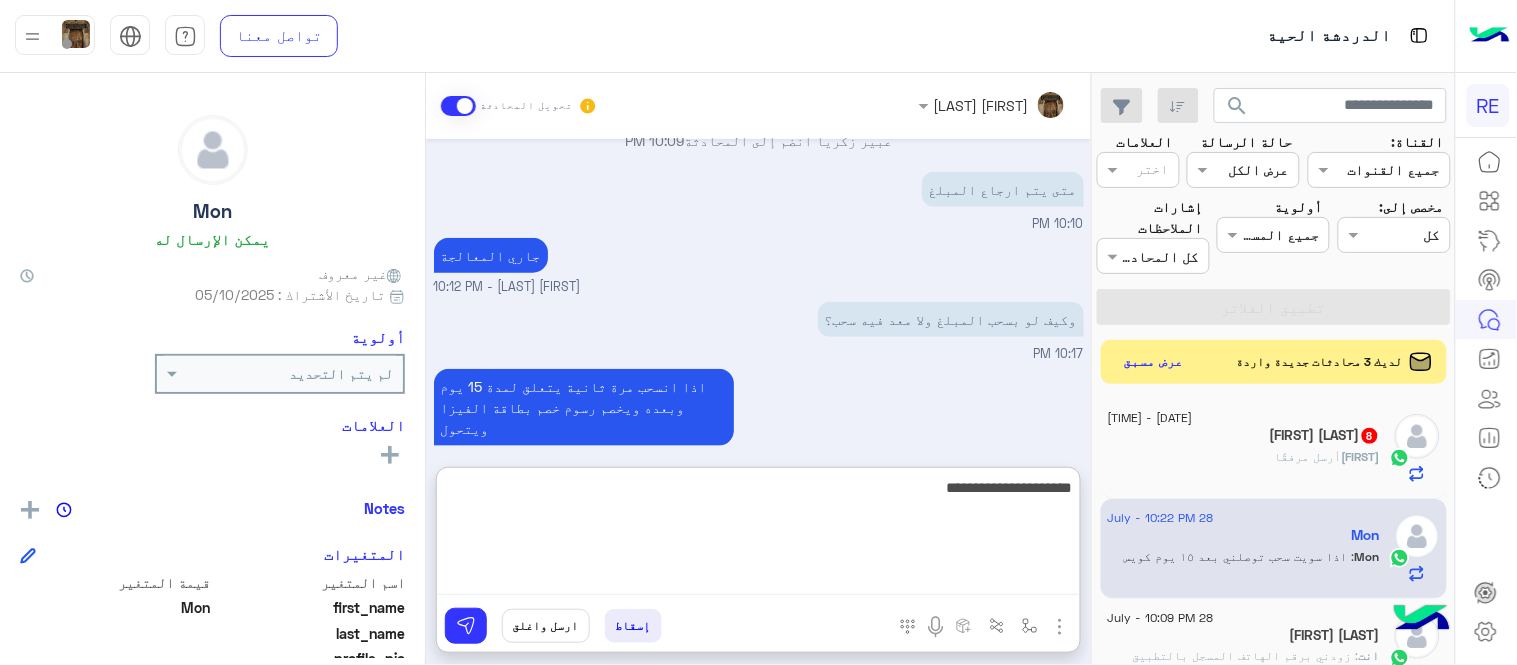 type on "**********" 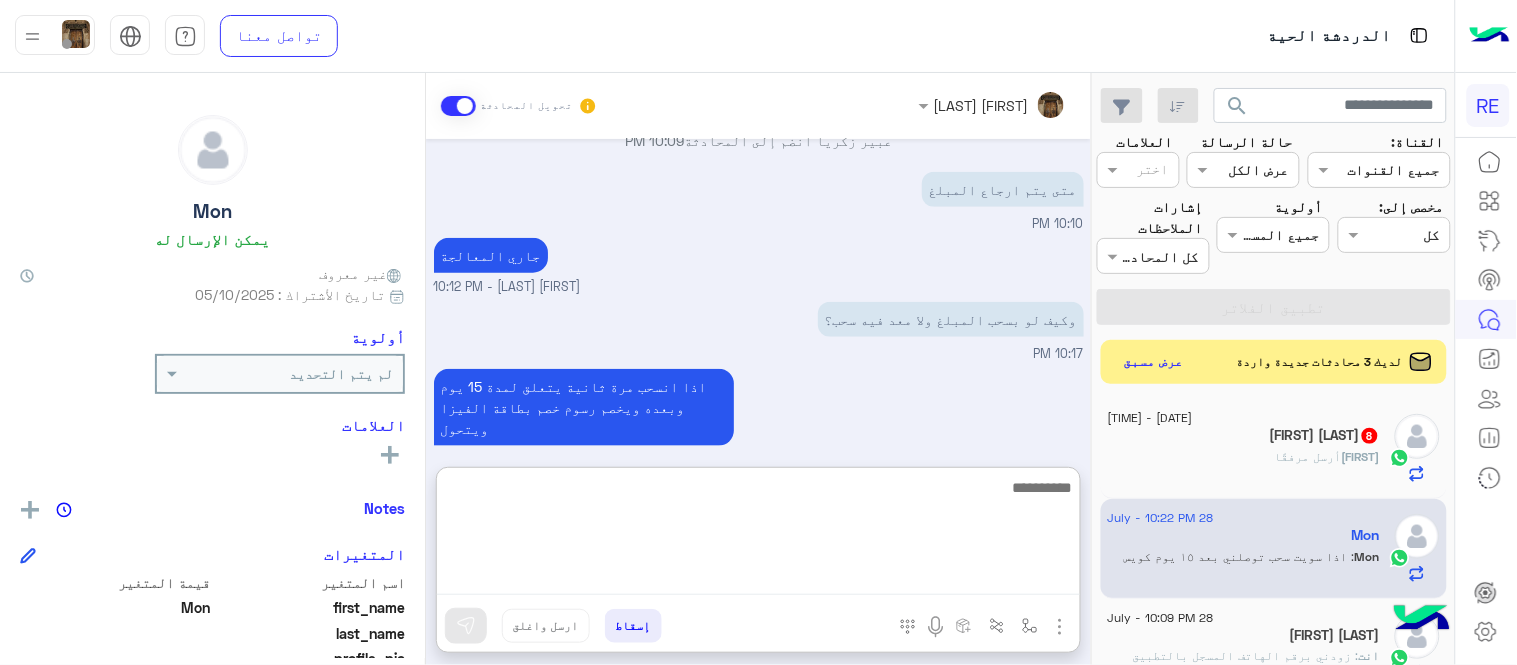scroll, scrollTop: 576, scrollLeft: 0, axis: vertical 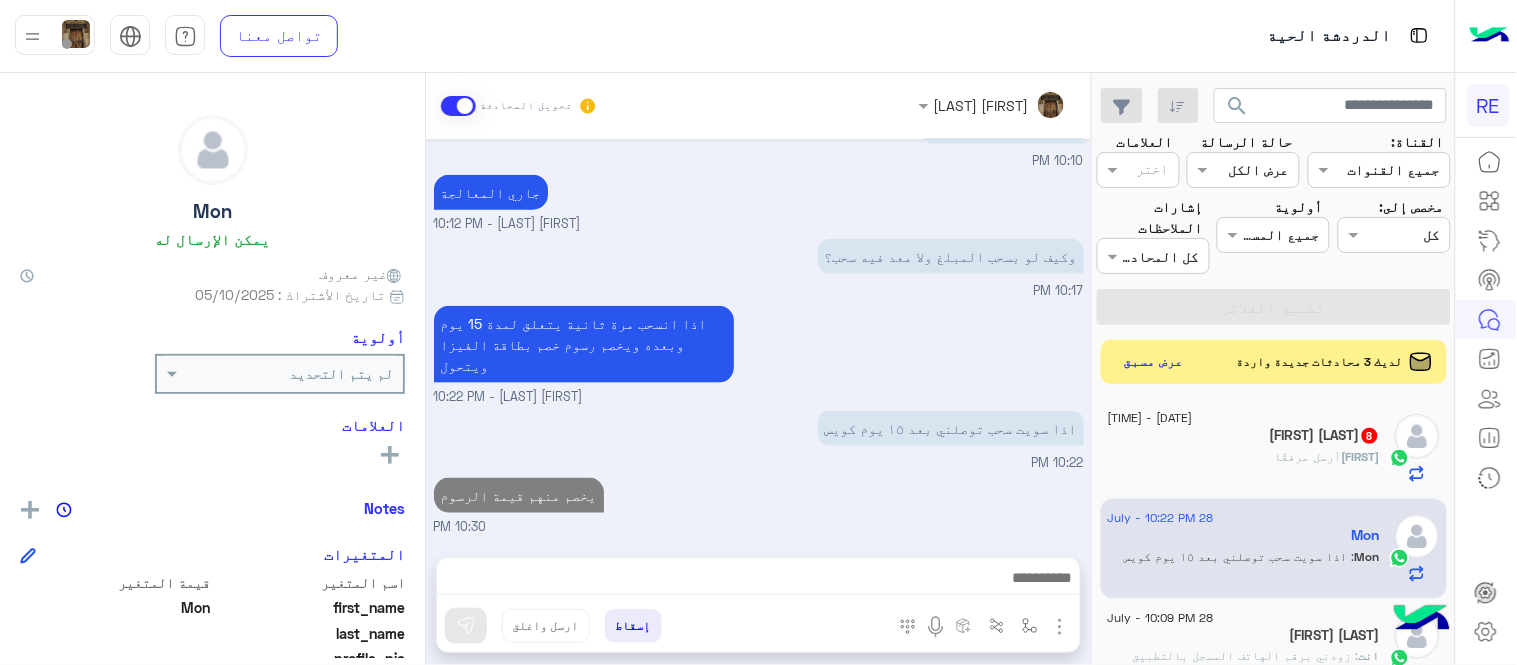 click on "Jul 28, 2025  يومين انتظر ايداع المبلغ و لم يتم ؟   10:03 PM  تم إعادة توجيه المحادثة. للعودة إلي الرد الالي، أنقر الزر الموجود بالأسفل  عودة الى البوت     10:03 PM   Mon  طلب التحدث إلى مسؤول بشري   10:03 PM       تم تعيين المحادثة إلى Zahraa Alfadhl   10:03 PM       [FIRST] [LAST] وضع التسليم للمحادثات نشط   10:08 PM      شحن الكروت مخصص لاستخدامه في خدمات التطبيق فقط سيتم ارجاع المبلغ بالمحفظة مرة أخرى  [FIRST] [LAST] -  10:09 PM   [FIRST] [LAST] انضم إلى المحادثة   10:09 PM      متى يتم ارجاع المبلغ   10:10 PM  جاري المعالجة  [FIRST] [LAST] -  10:12 PM  وكيف لو بسحب المبلغ ولا معد فيه سحب؟   10:17 PM   [FIRST] [LAST] -  10:22 PM    10:22 PM  يخصم منهم قيمة الرسوم" at bounding box center [758, 338] 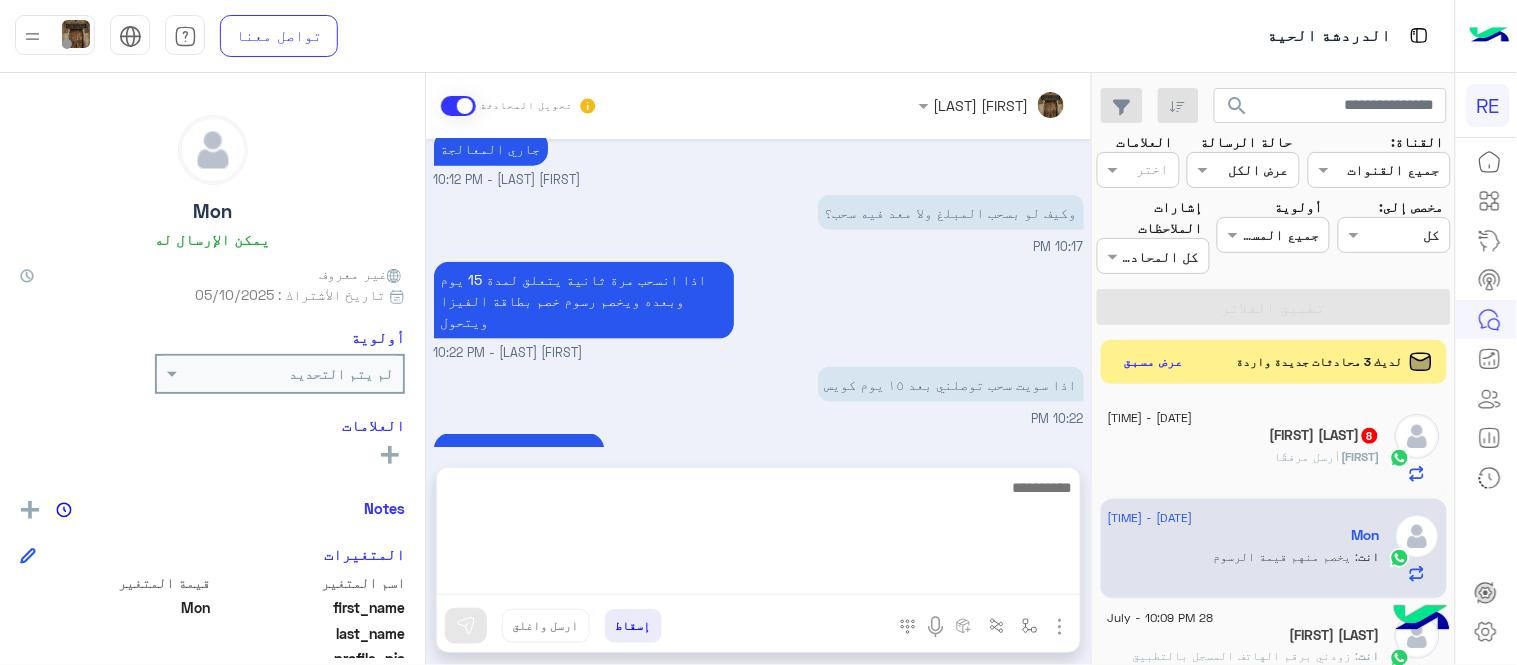 click at bounding box center (758, 535) 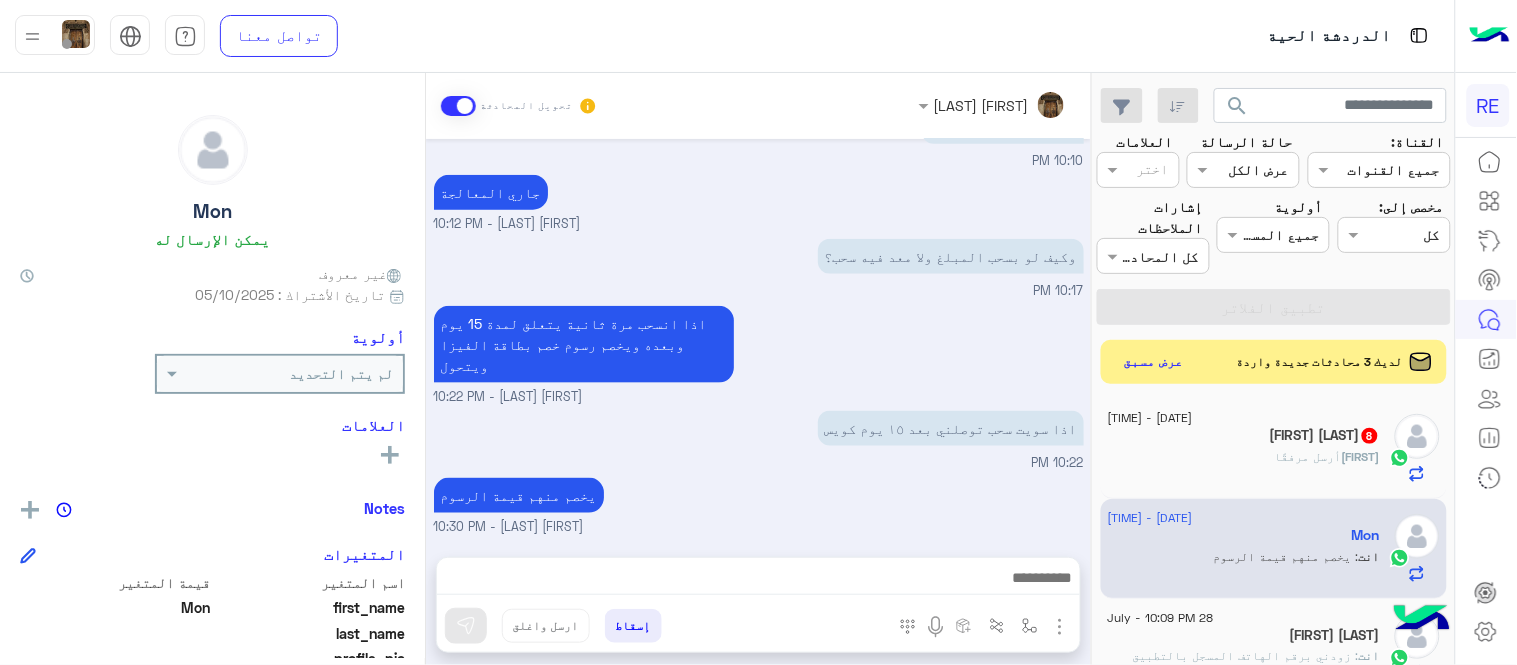 click on "[FIRST] [LAST] تحويل المحادثة Jul [DATE] يومين انتظر ايداع المبلغ و لم يتم ؟ 10:03 PM تم إعادة توجيه المحادثة. للعودة إلي الرد الالي، أنقر الزر الموجود بالأسفل عودة الى البوت 10:03 PM تم تعيين المحادثة إلى [NAME] 10:03 PM [NAME] طلب التحدث إلى مسؤول بشري 10:03 PM [FIRST] [LAST] وضع التسليم للمحادثات نشط 10:08 PM شحن الكروت مخصص لاستخدامه في خدمات التطبيق فقط سيتم ارجاع المبلغ بالمحفظة مرة أخرى [FIRST] [LAST] - 10:09 PM [FIRST] [LAST] انضم إلى المحادثة 10:09 PM متى يتم ارجاع المبلغ 10:10 PM جاري المعالجة [FIRST] [LAST] - 10:12 PM وكيف لو بسحب المبلغ ولا معد فيه سحب؟ 10:17 PM [FIRST] [LAST] - 10:22 PM" at bounding box center [758, 373] 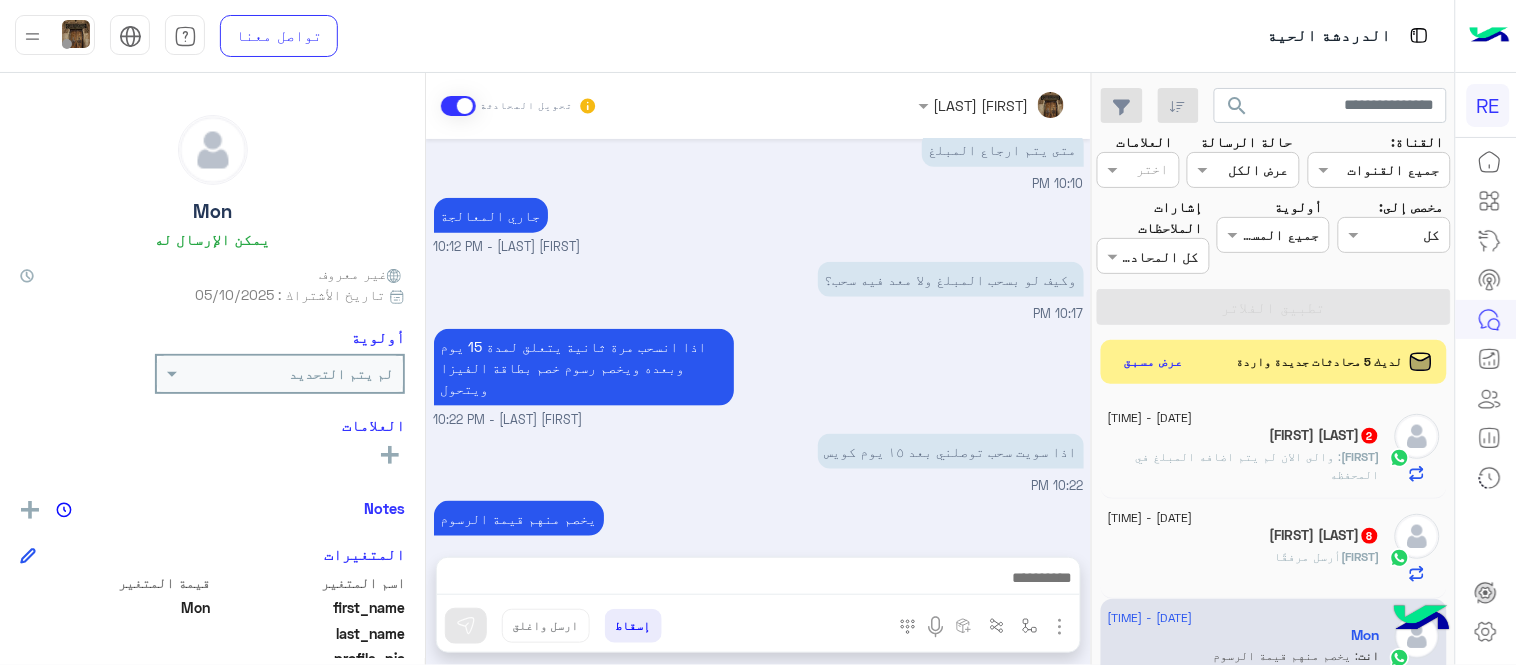 click on "[NAME] [LAST] [NUMBER]" 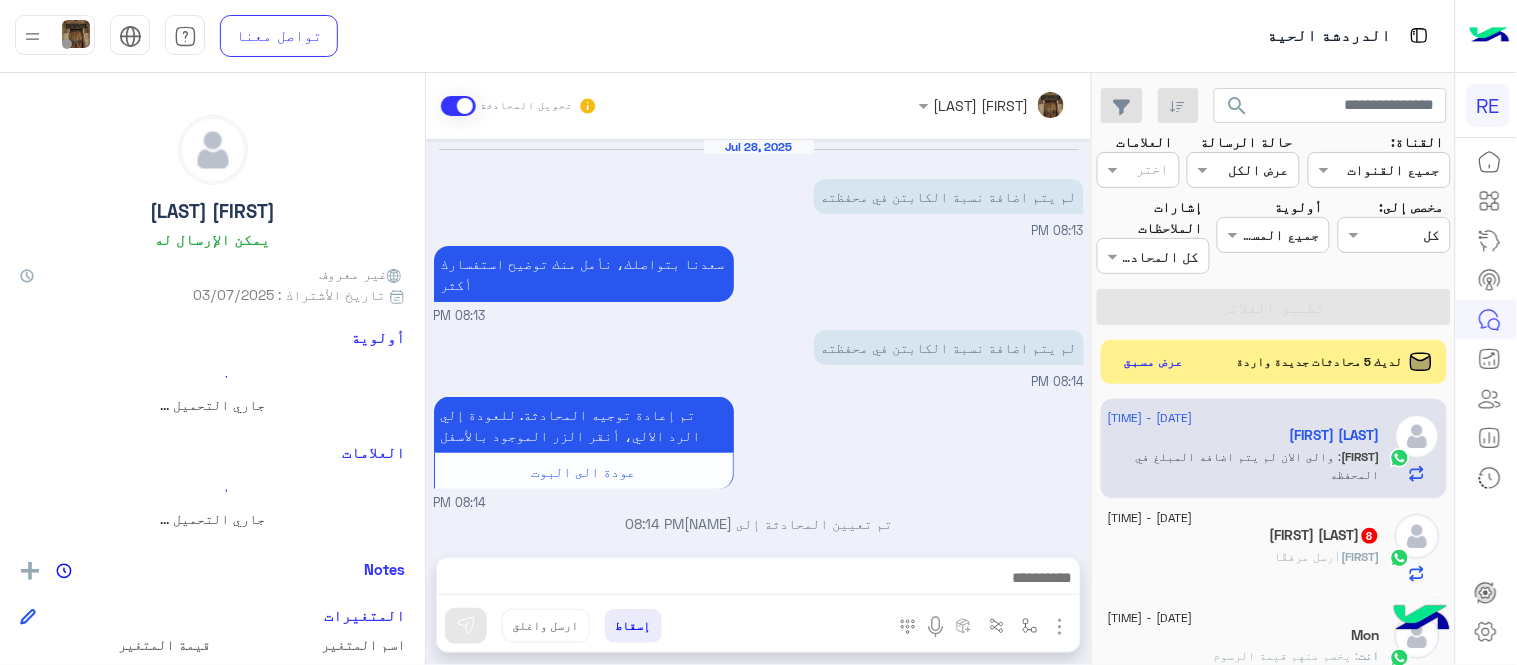 scroll, scrollTop: 477, scrollLeft: 0, axis: vertical 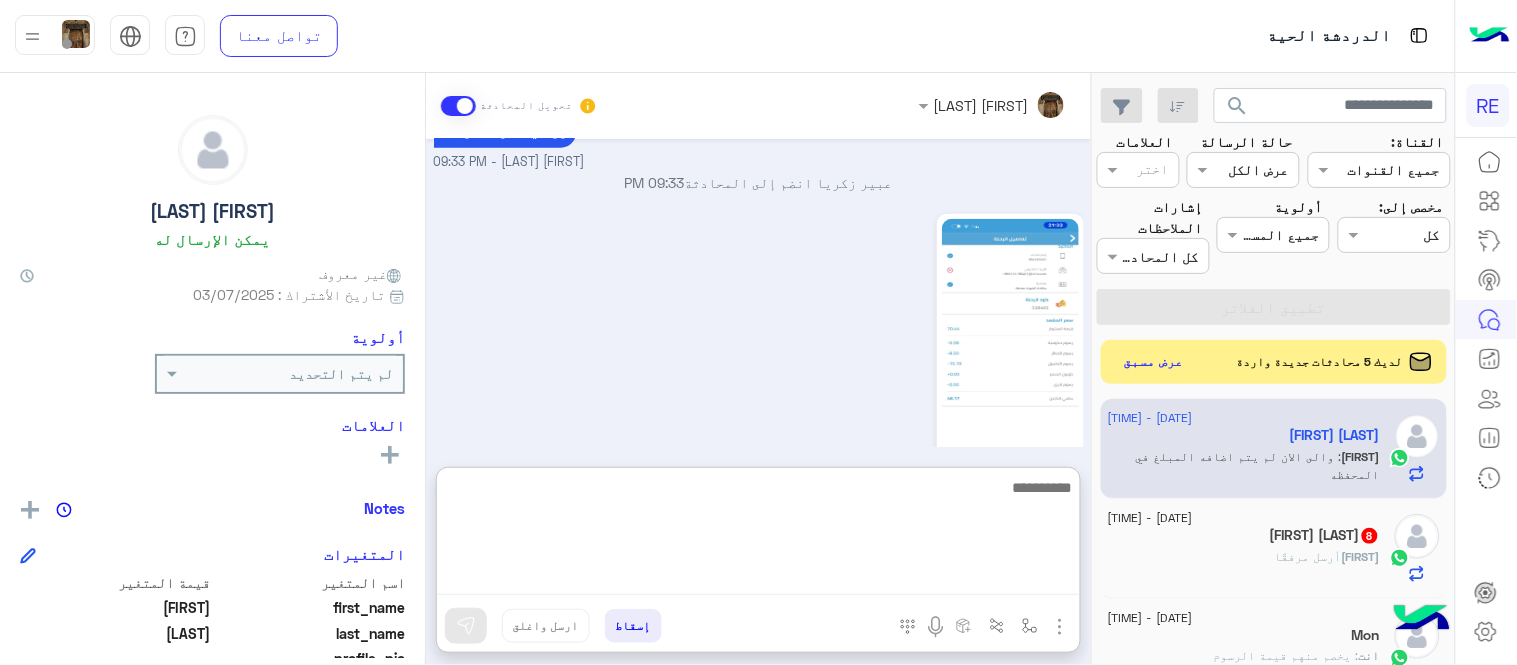 click at bounding box center [758, 535] 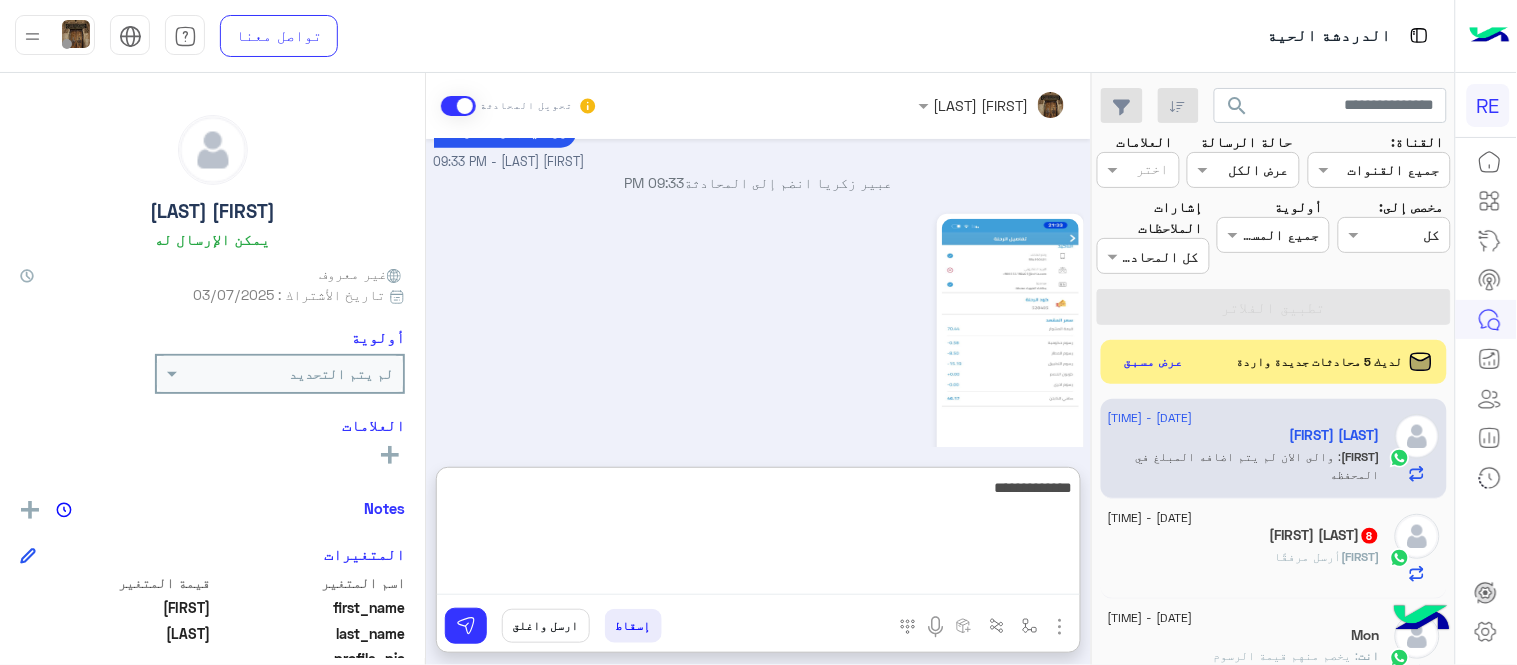 type on "**********" 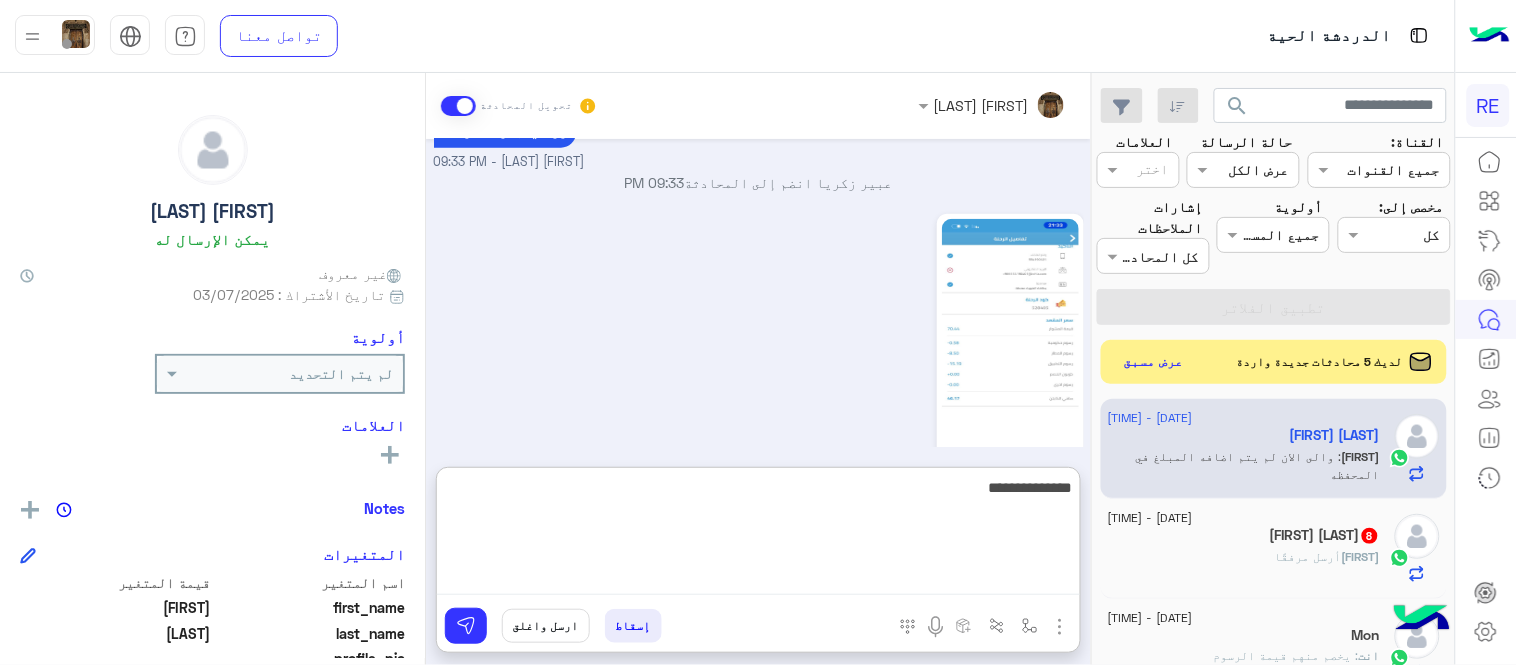 type 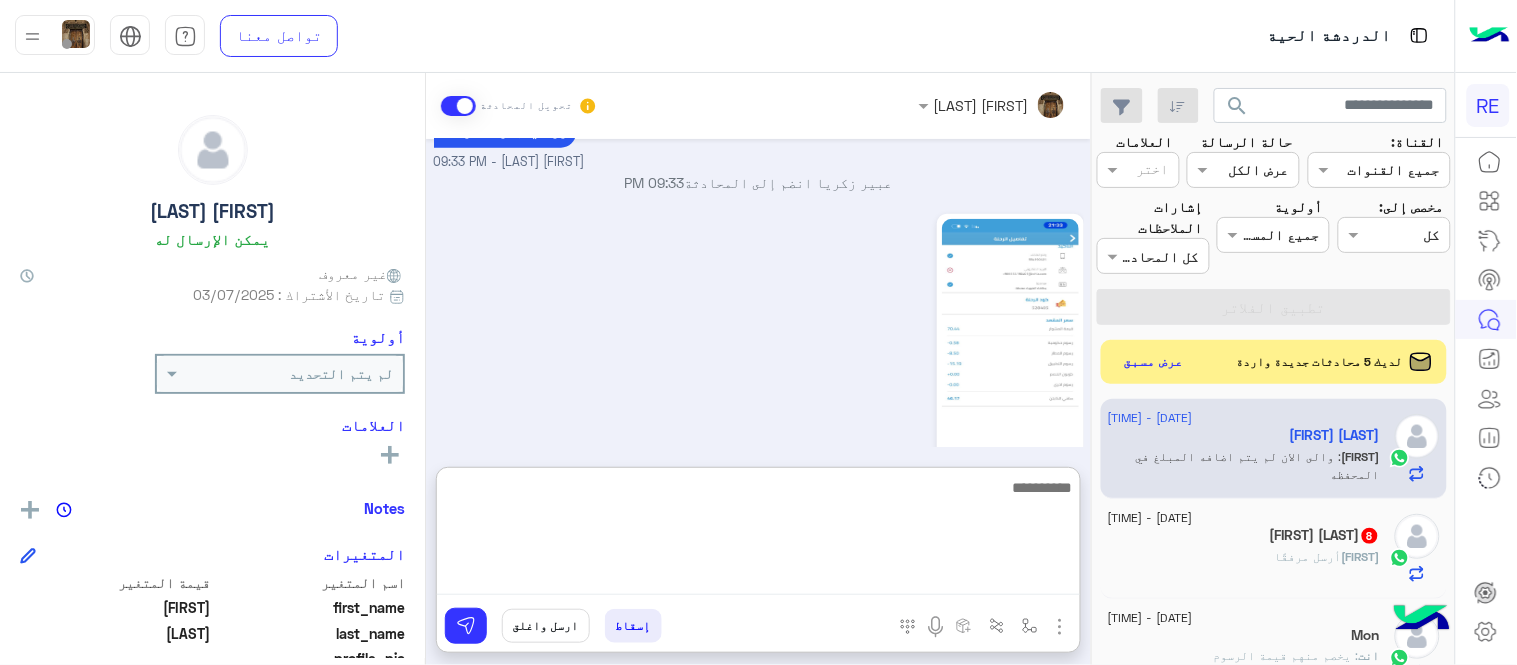 scroll, scrollTop: 632, scrollLeft: 0, axis: vertical 